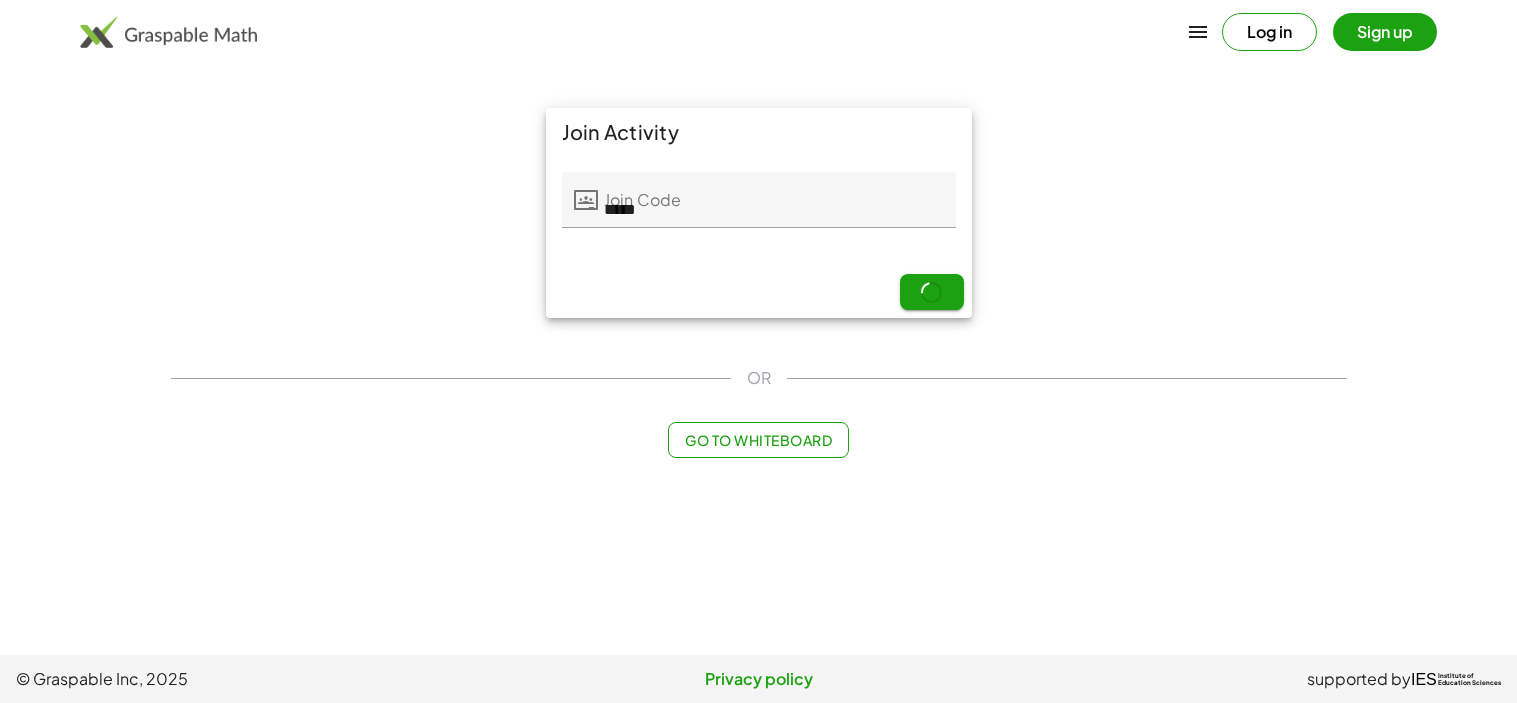 scroll, scrollTop: 0, scrollLeft: 0, axis: both 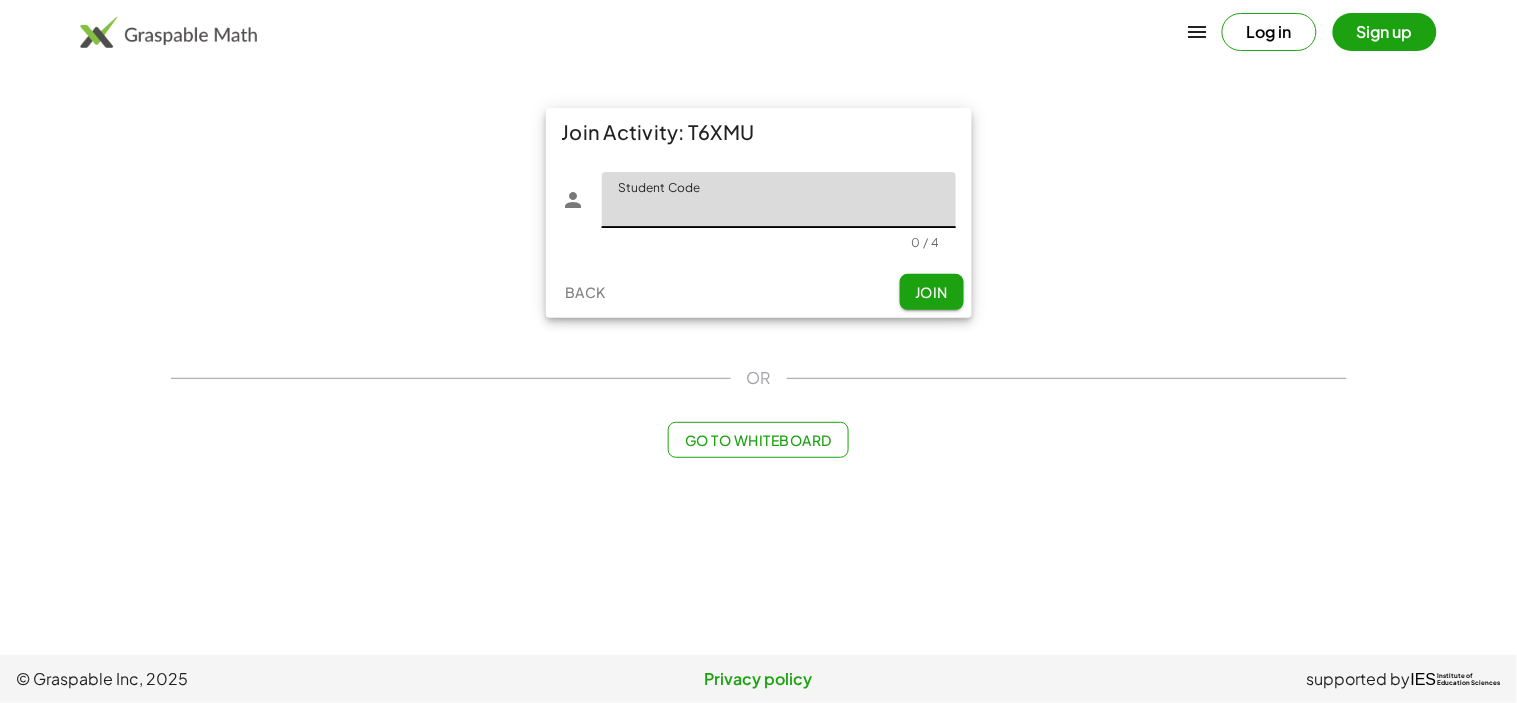 click on "Student Code" 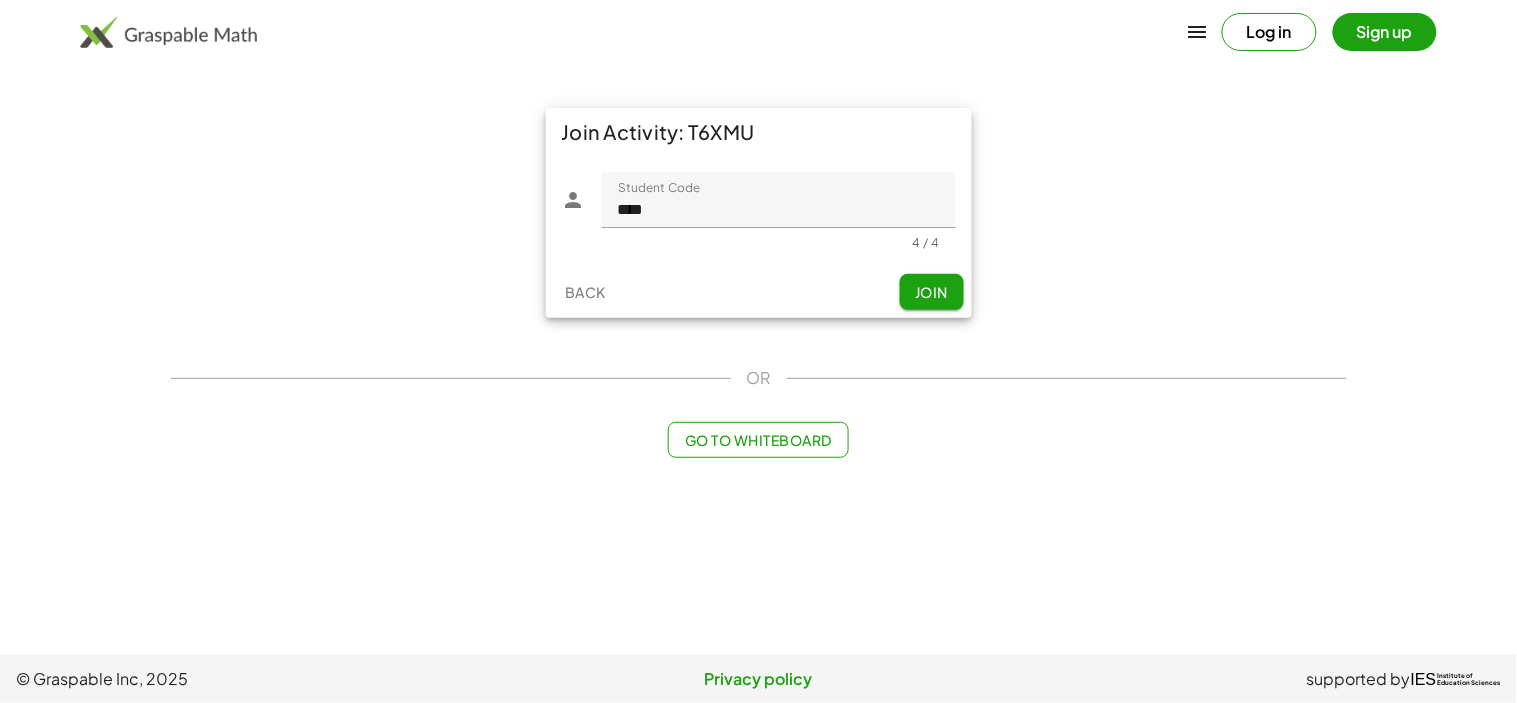 click on "Join" 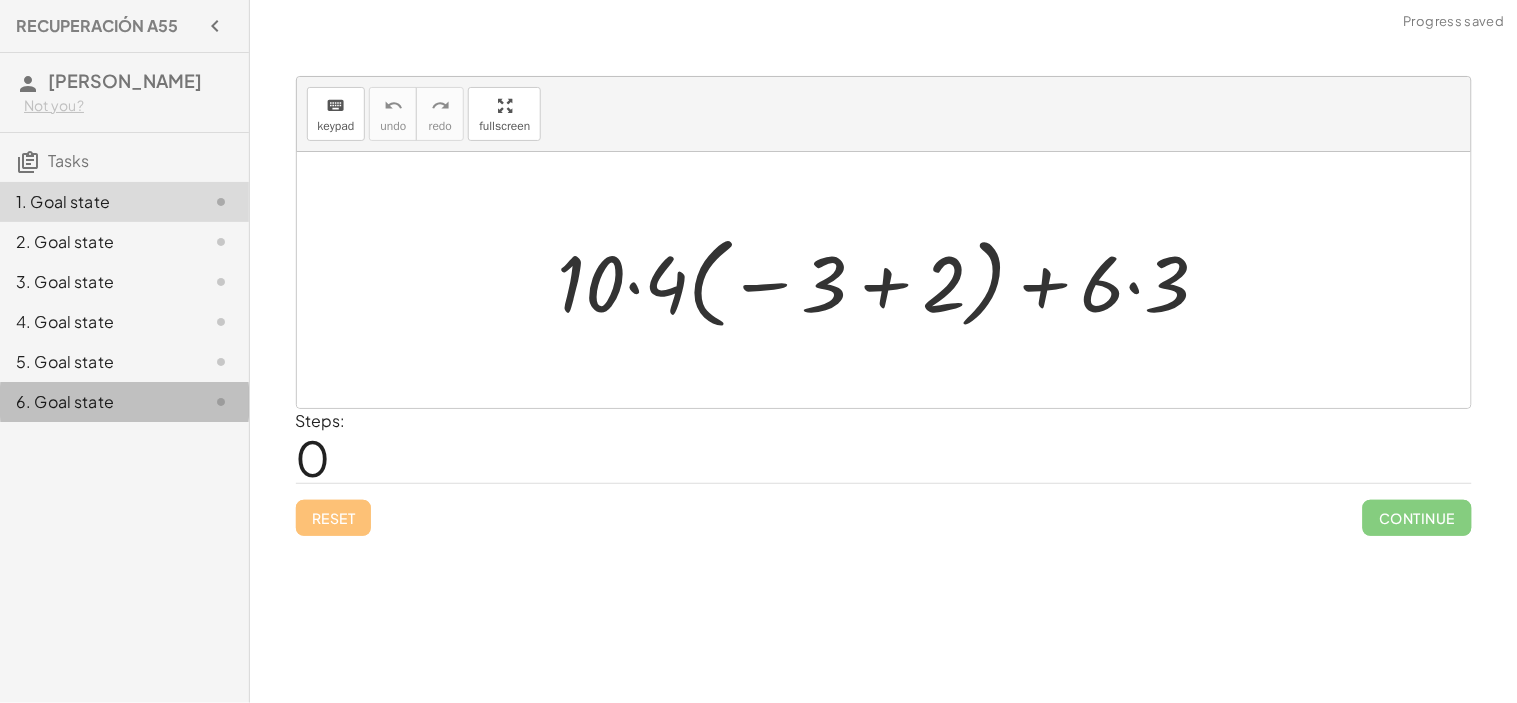 click on "6. Goal state" 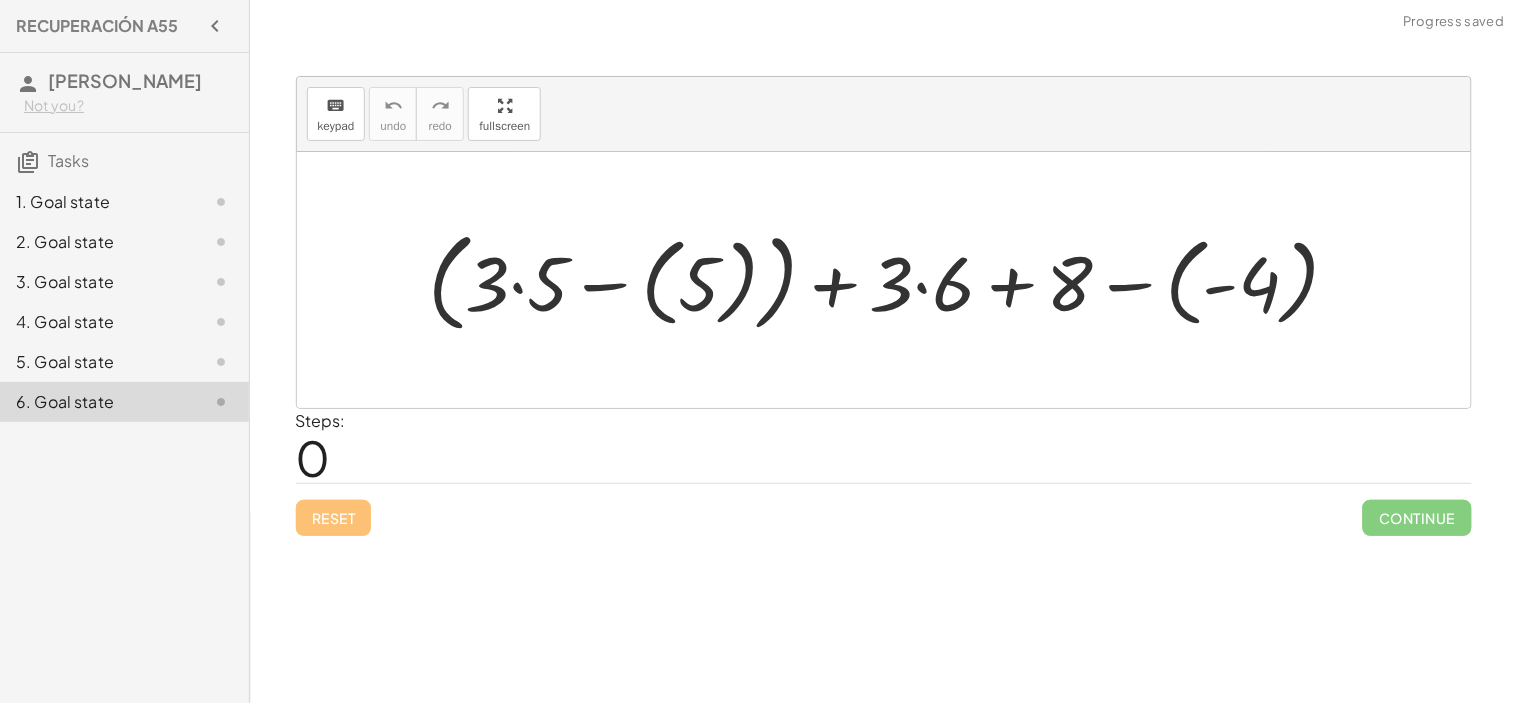 click at bounding box center [891, 280] 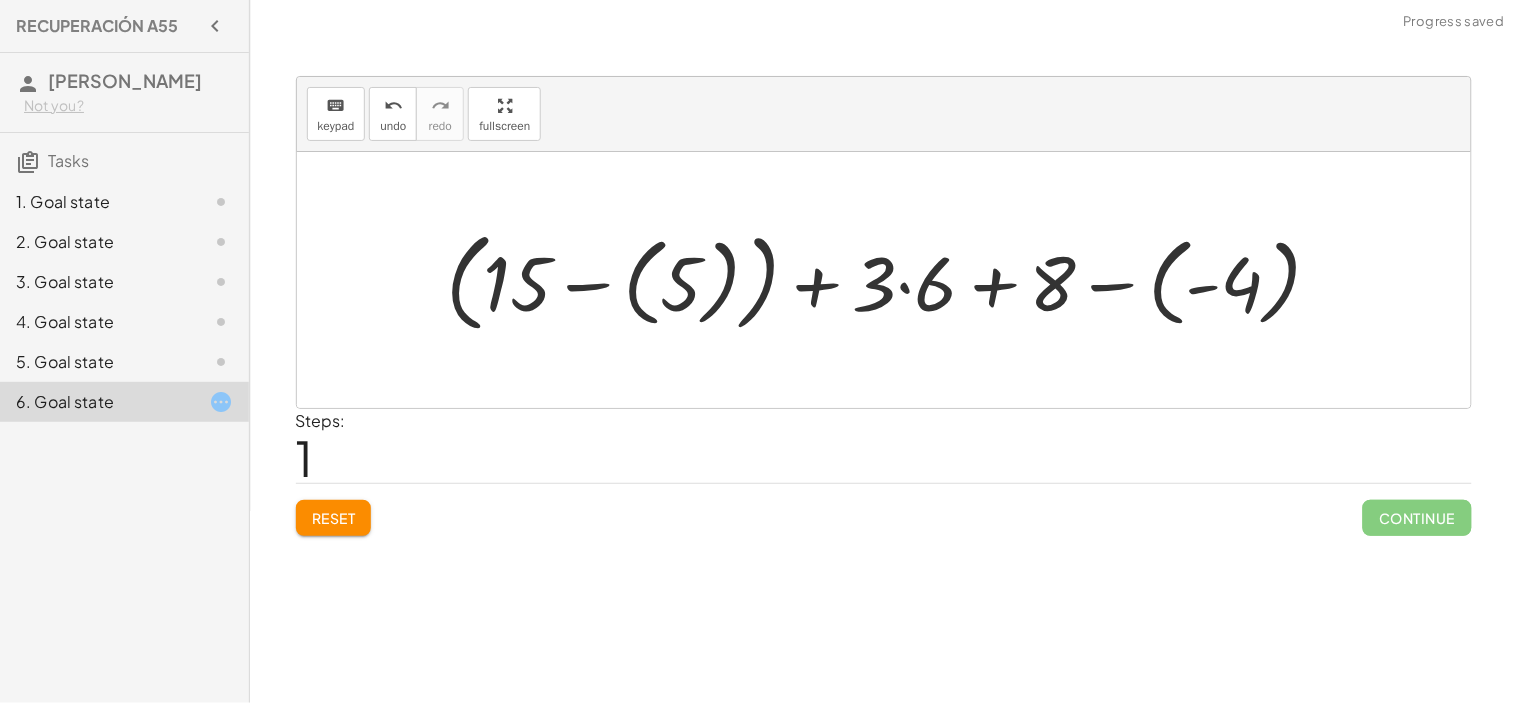 click at bounding box center (892, 280) 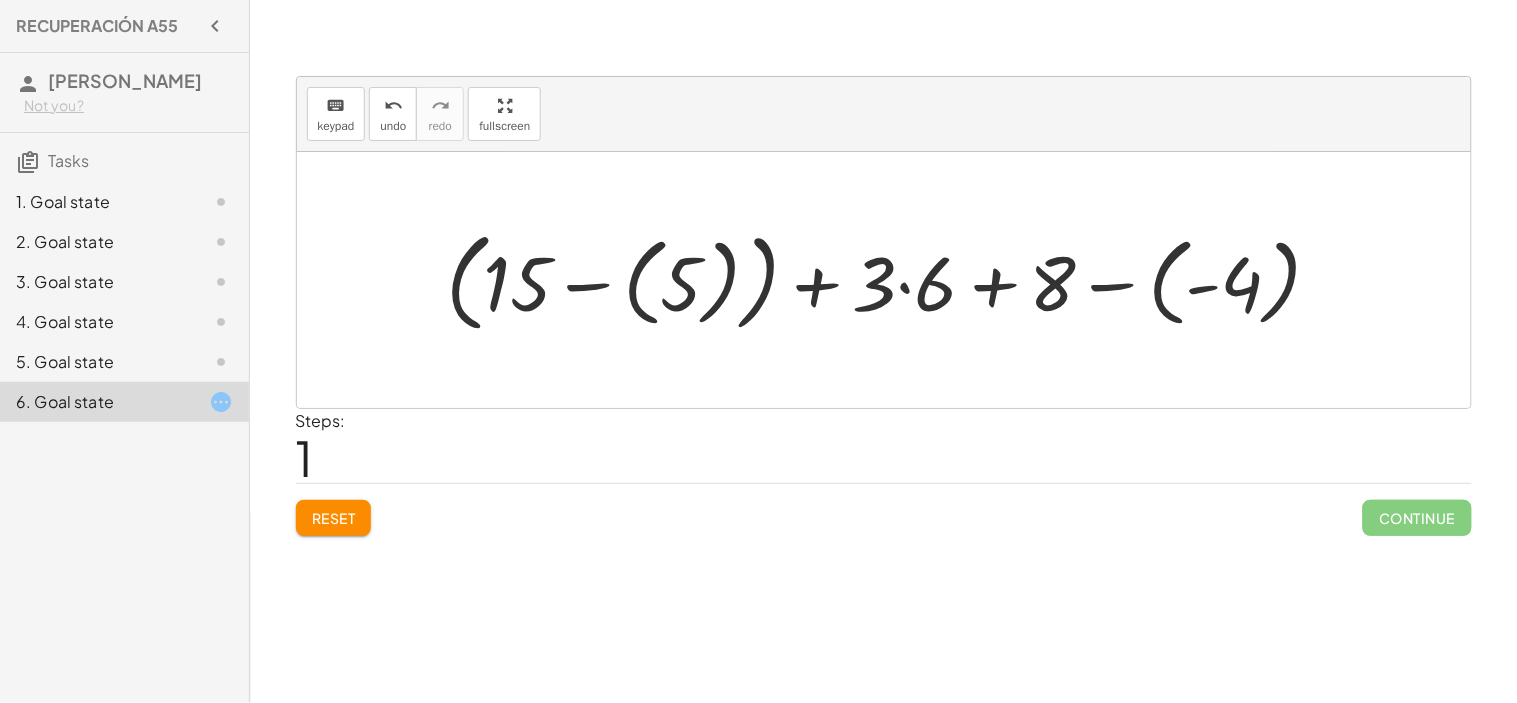 click at bounding box center (892, 280) 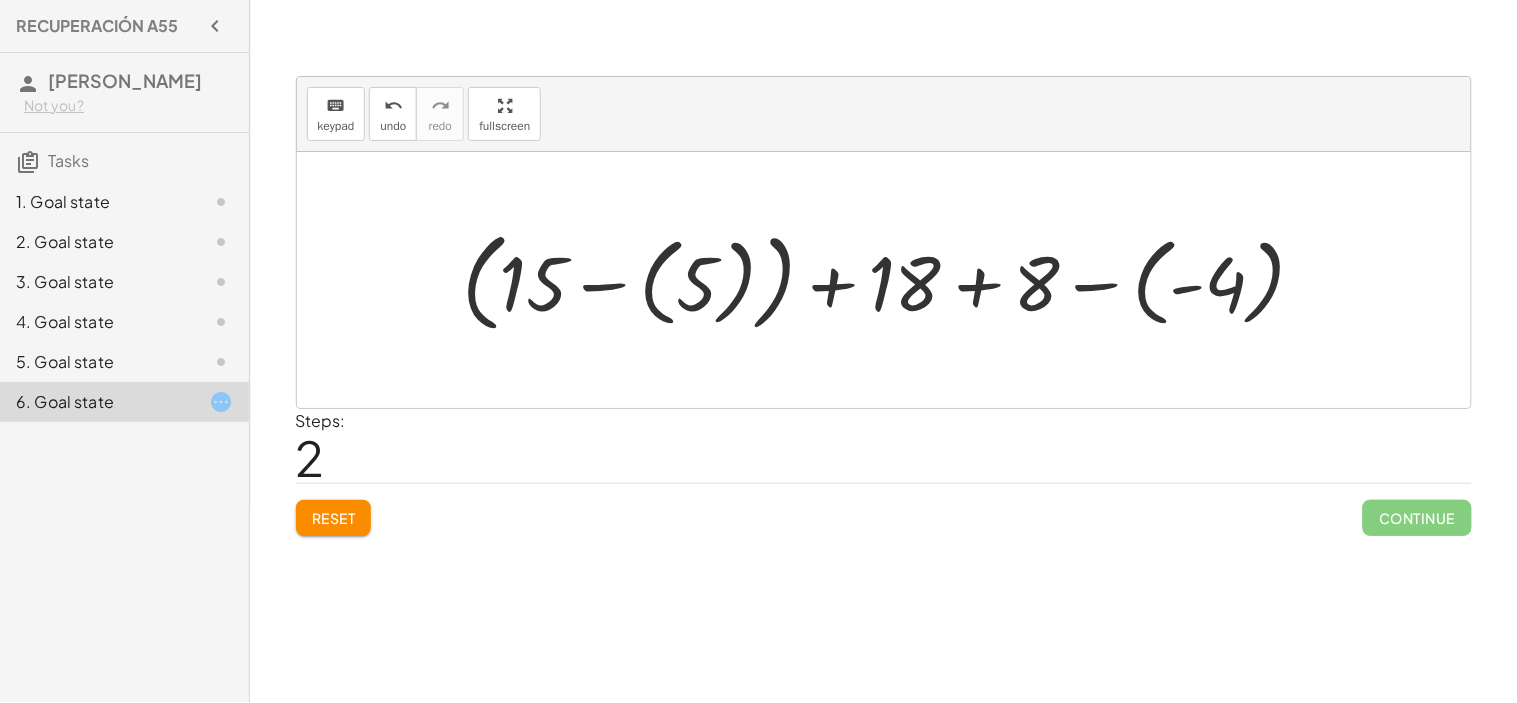 click at bounding box center [892, 280] 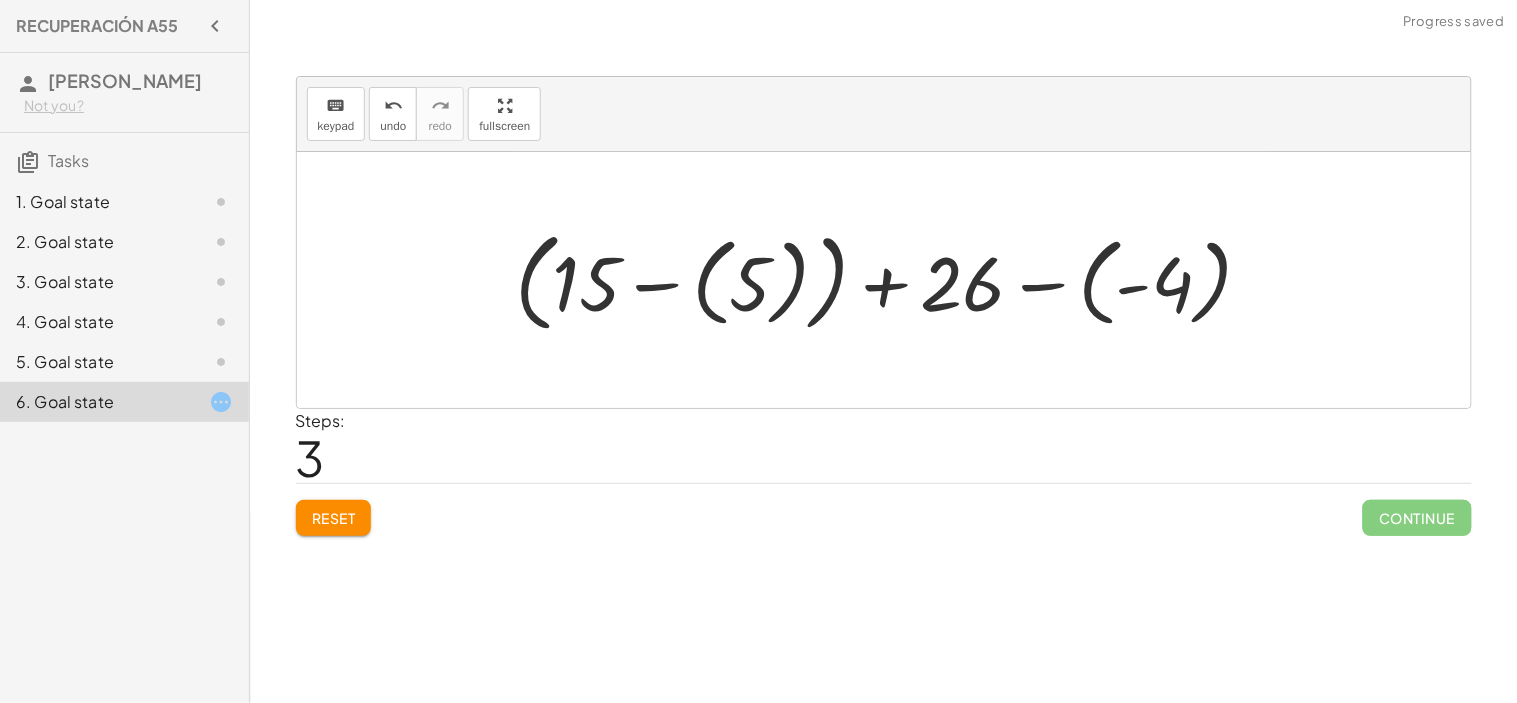 click at bounding box center [891, 280] 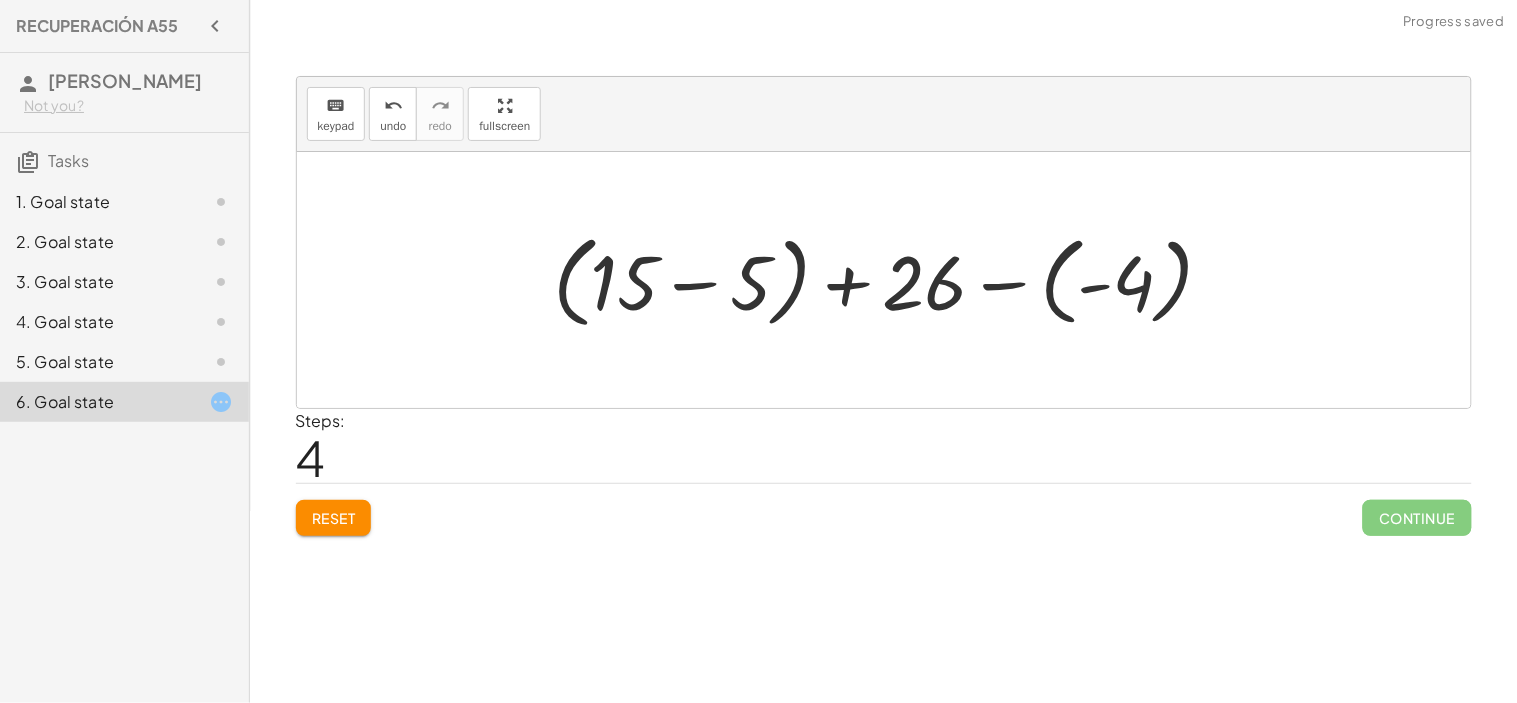 click at bounding box center (891, 279) 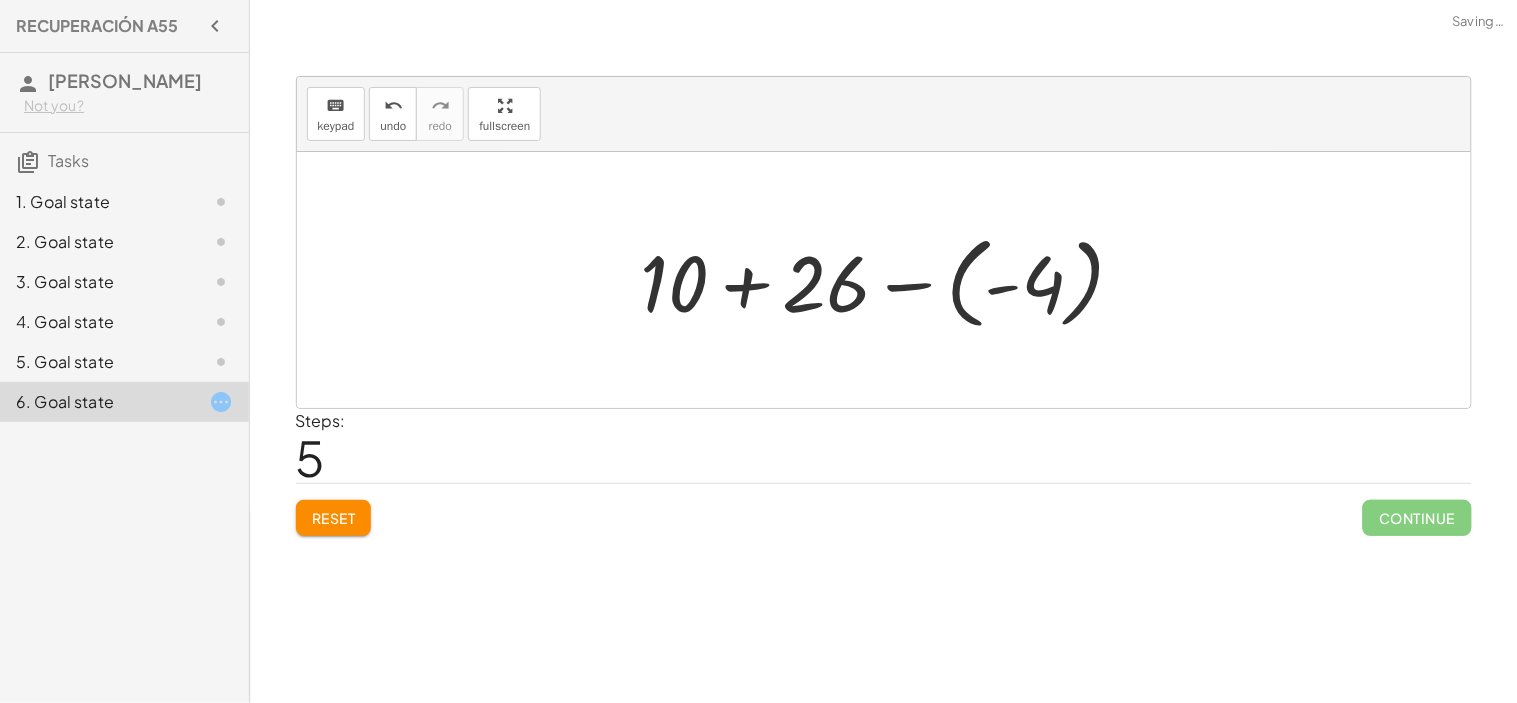 click at bounding box center [891, 280] 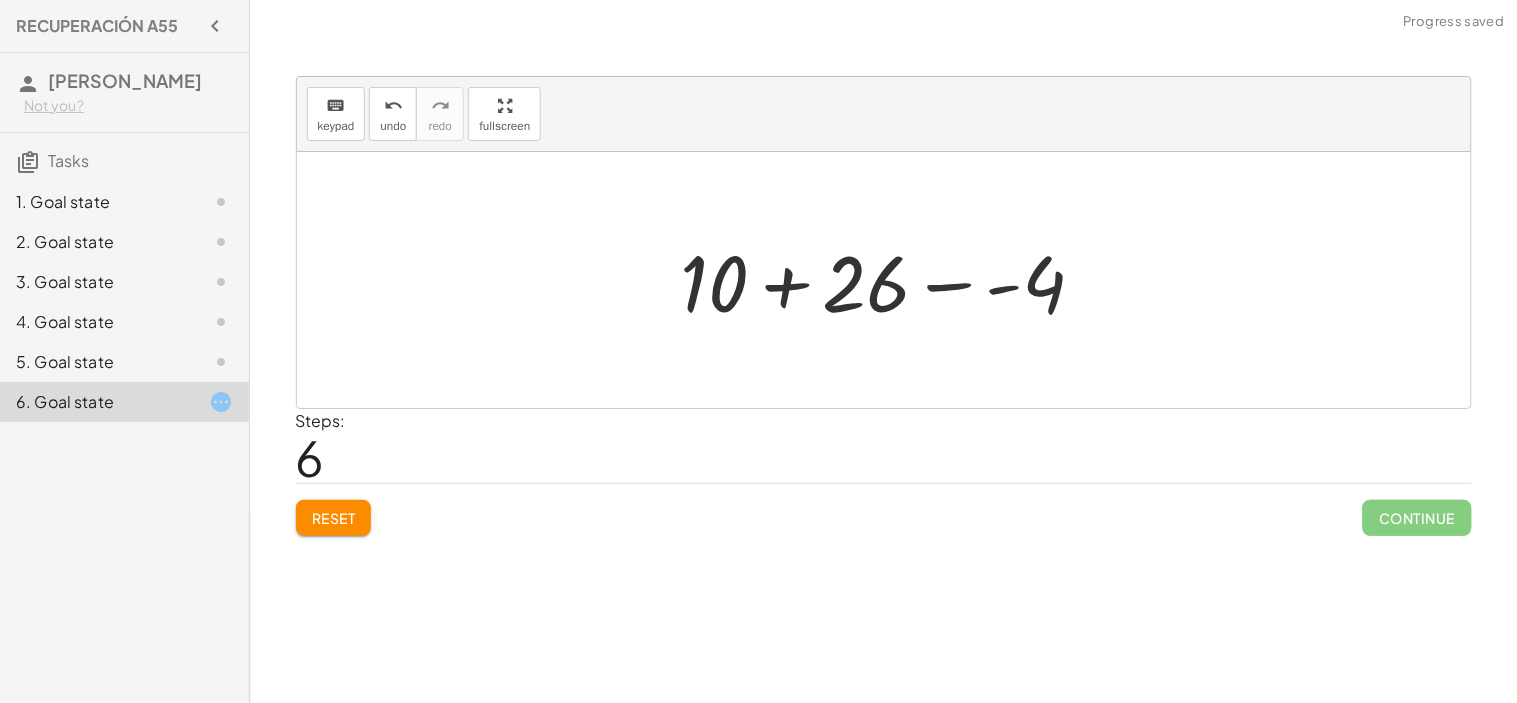 click at bounding box center [891, 280] 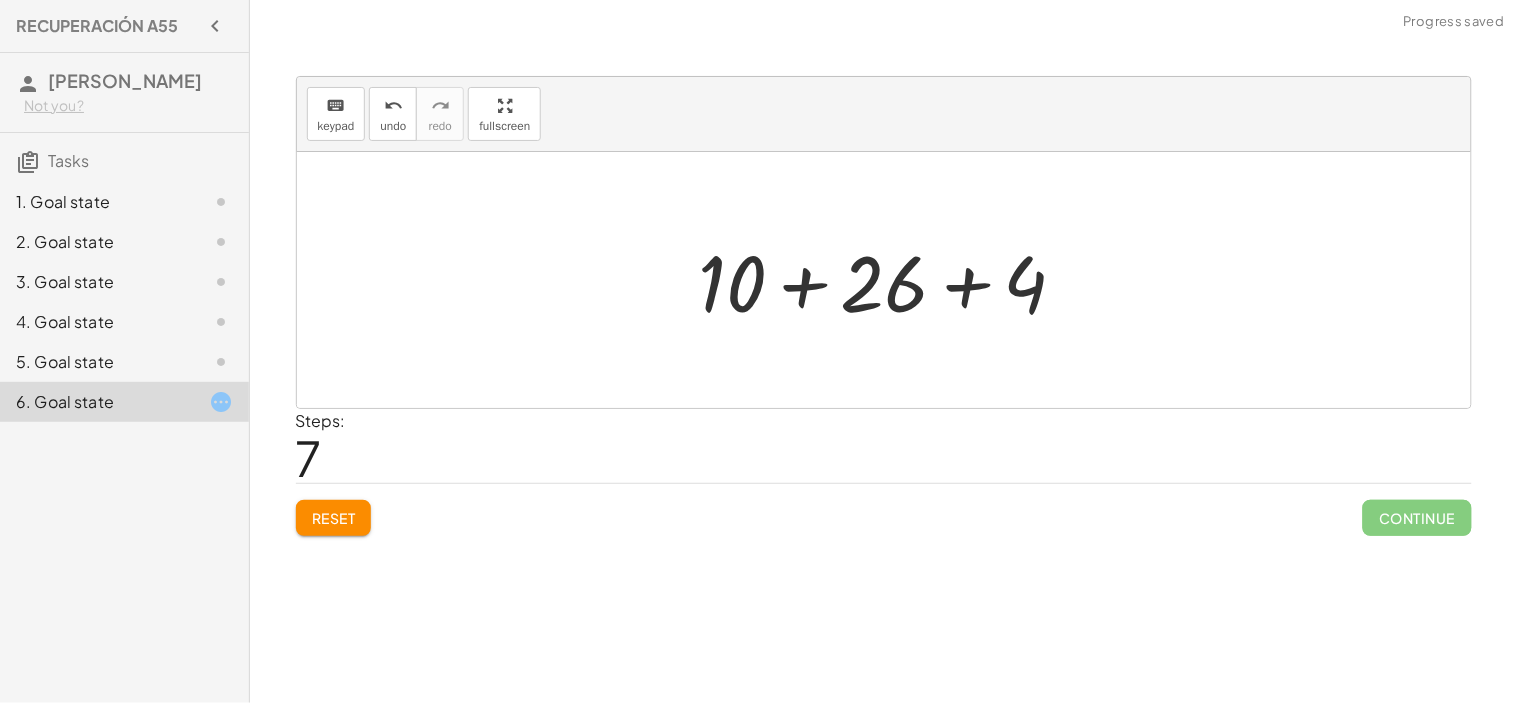 click at bounding box center [891, 280] 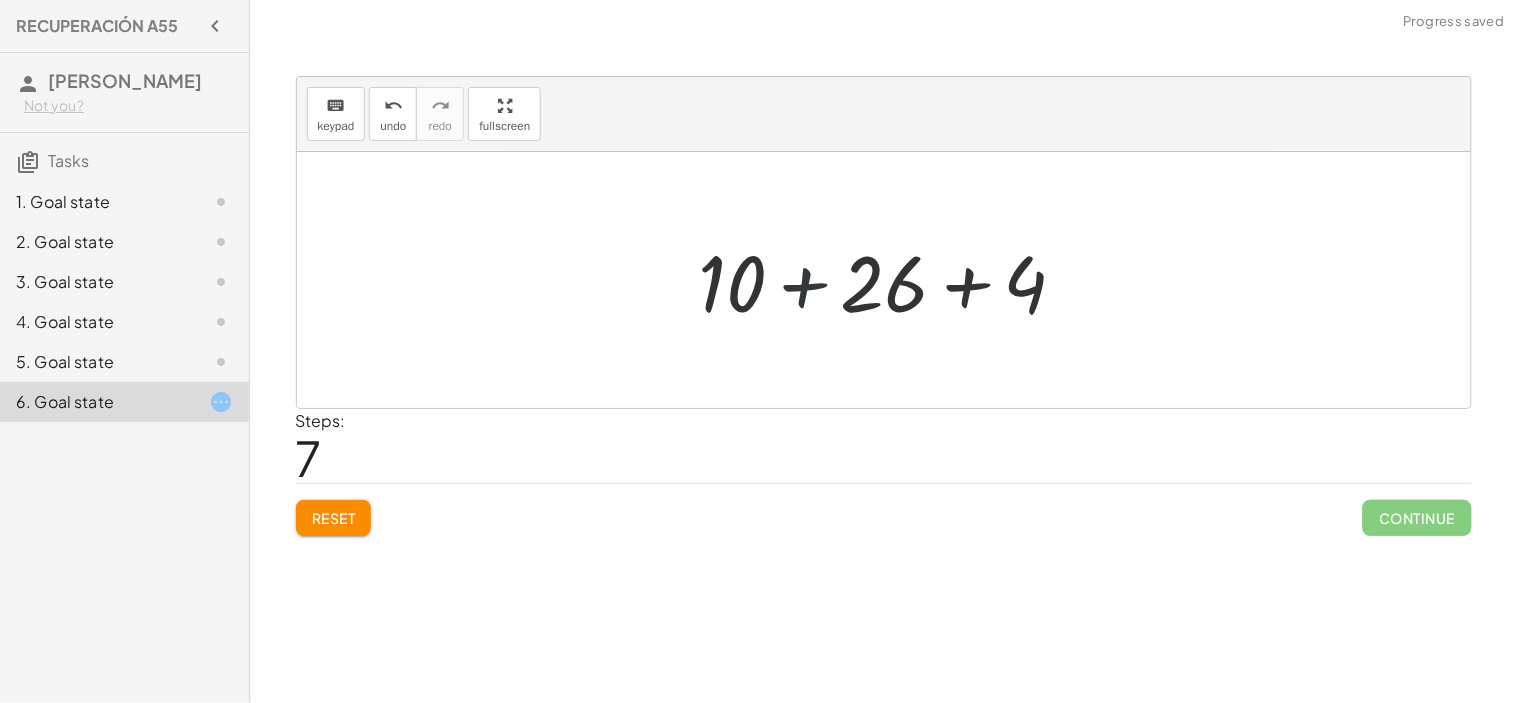 click at bounding box center [891, 280] 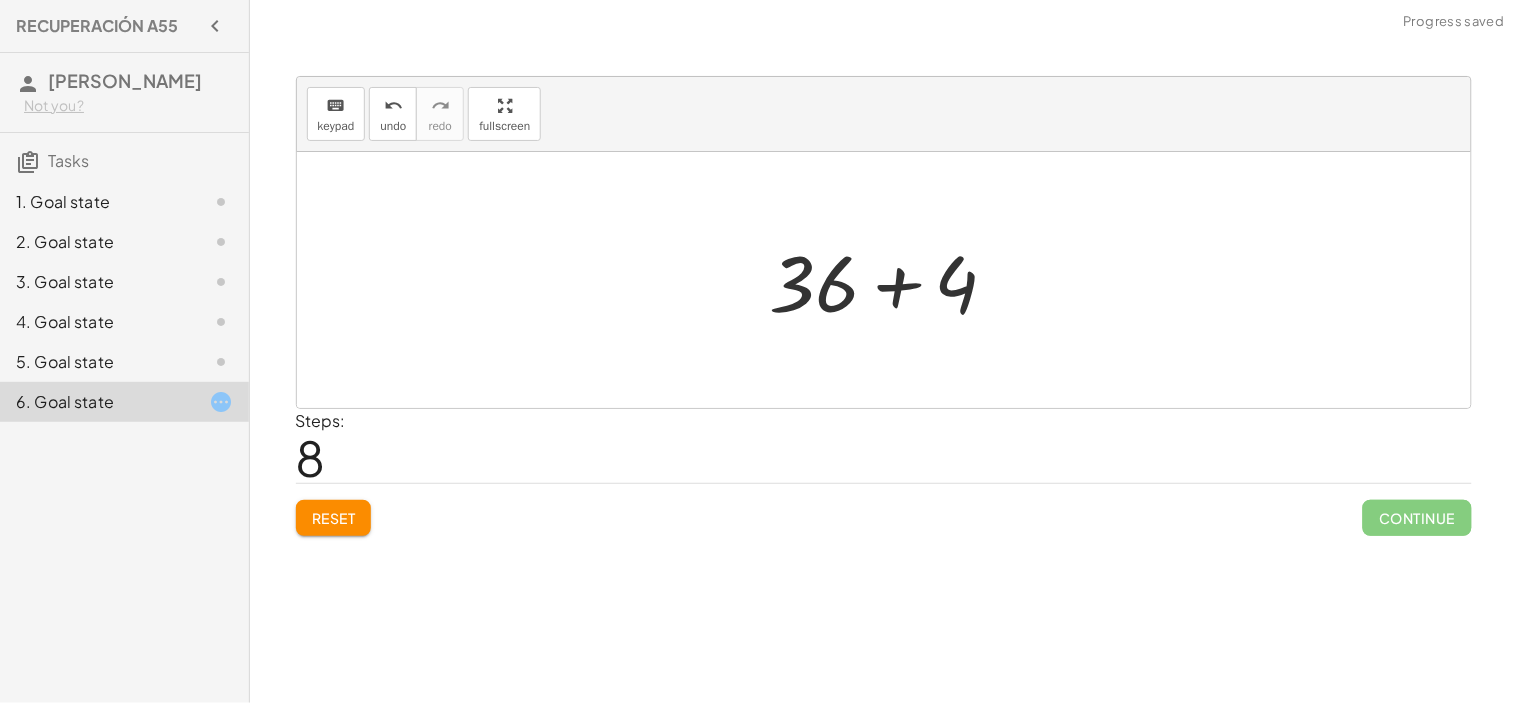 click at bounding box center [892, 280] 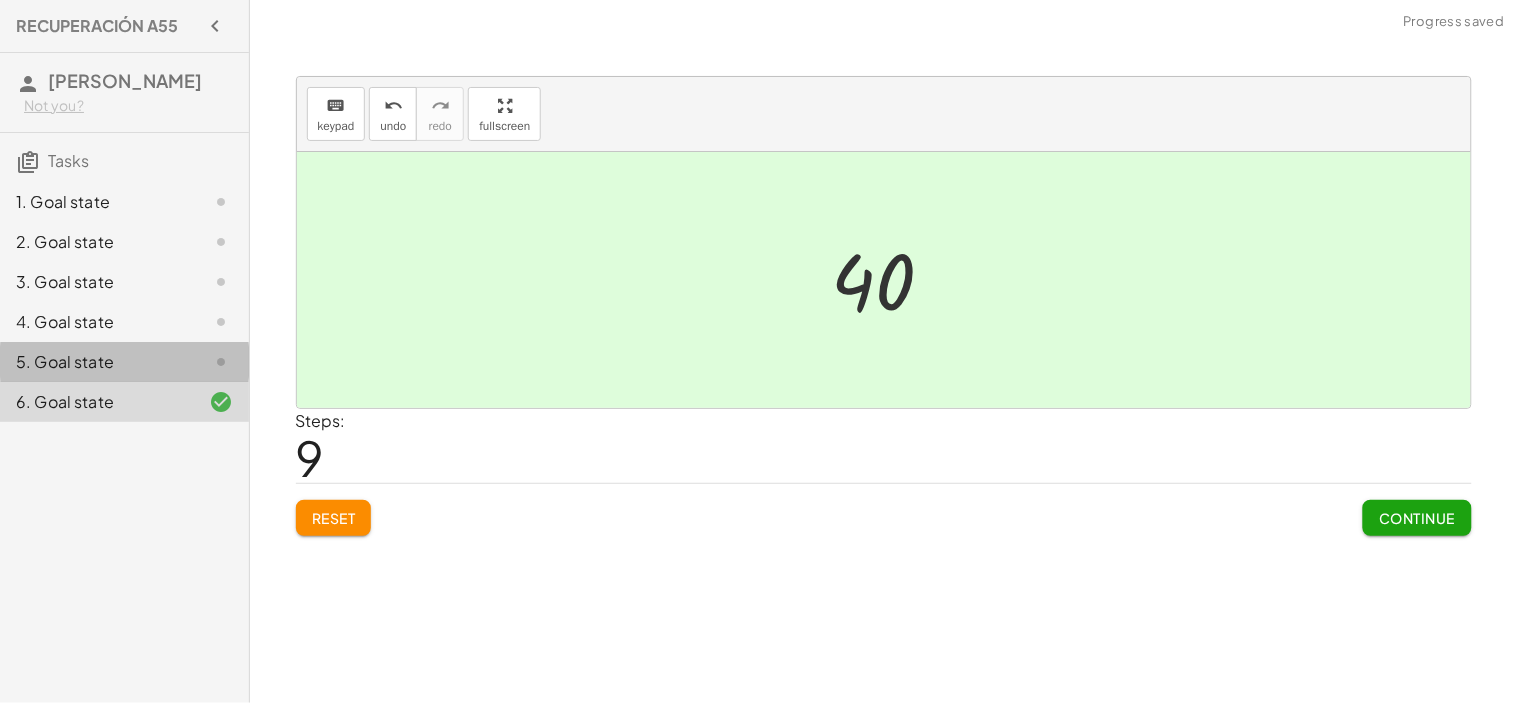 click 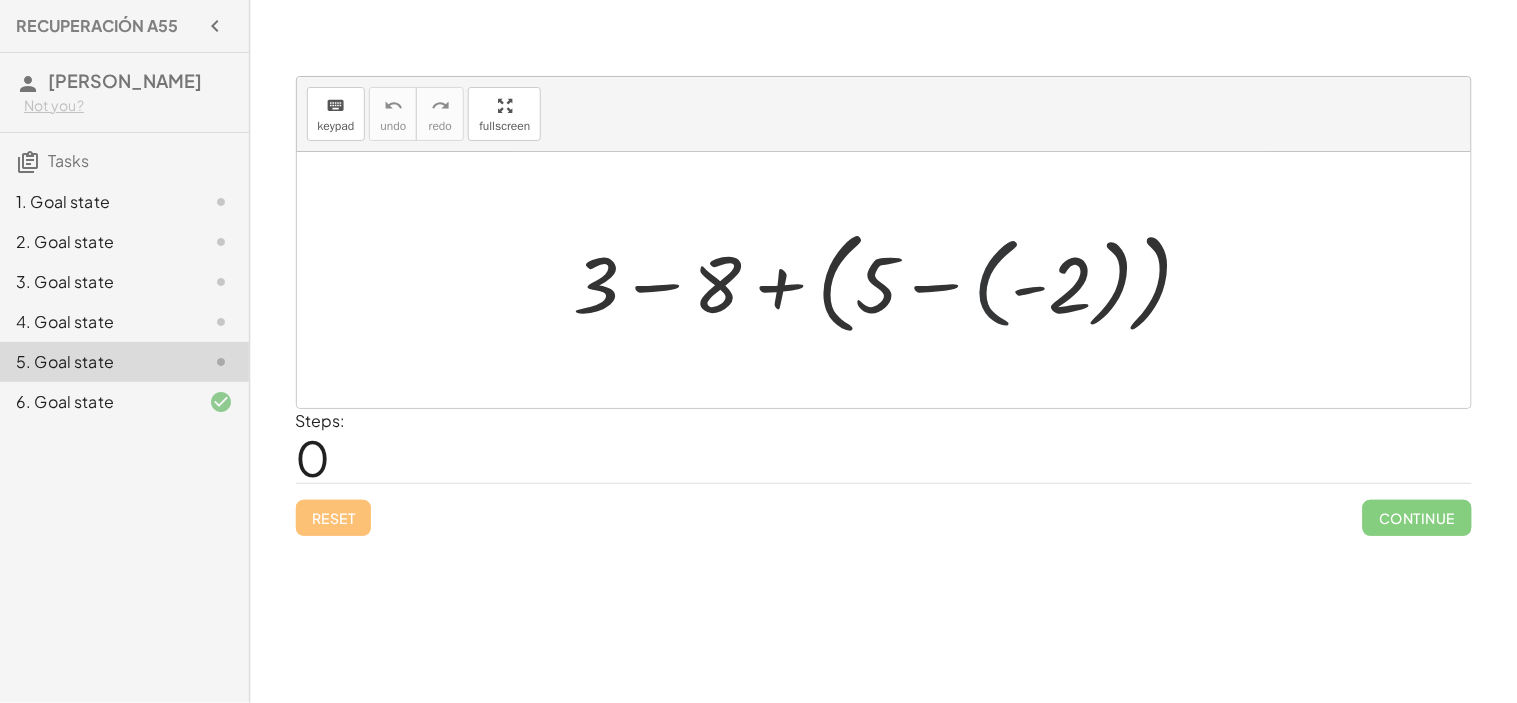 click at bounding box center (891, 280) 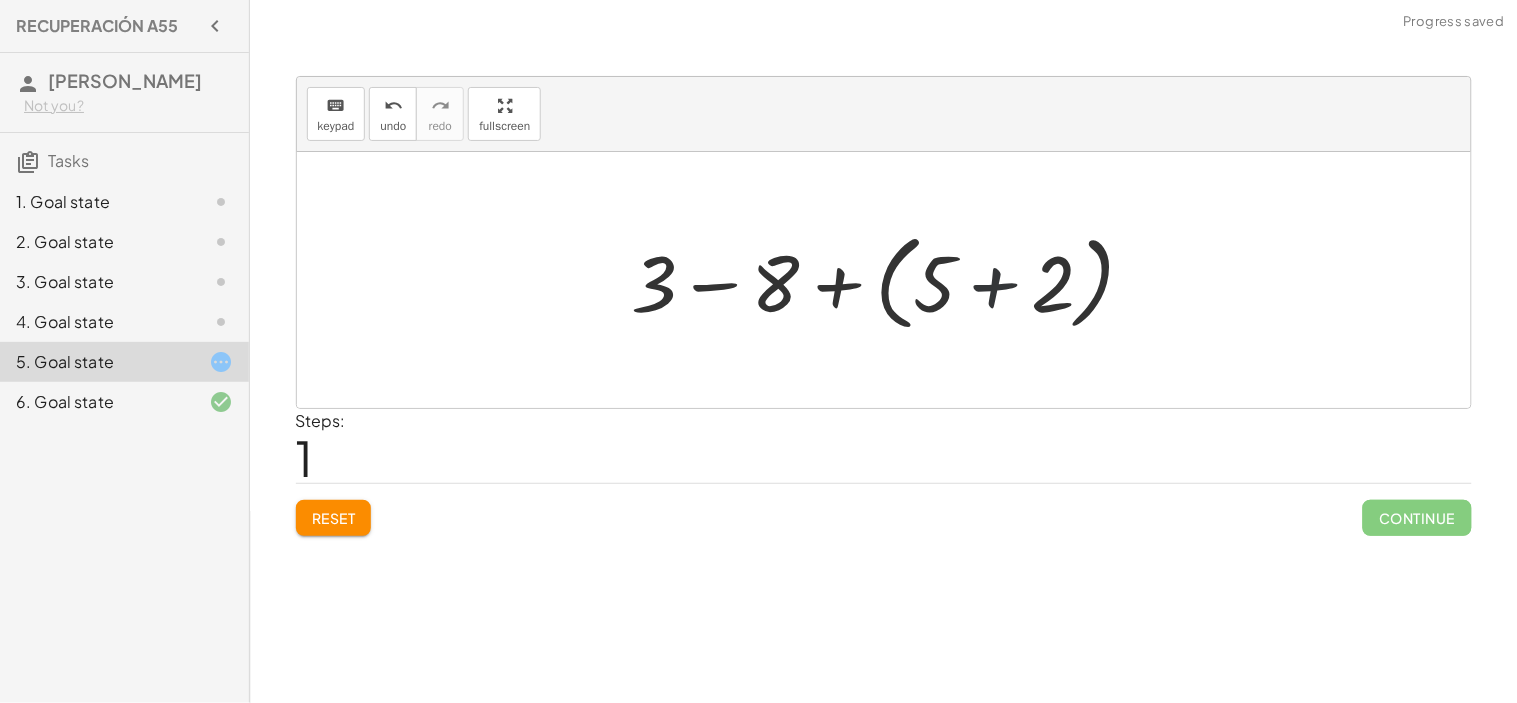 click at bounding box center (891, 280) 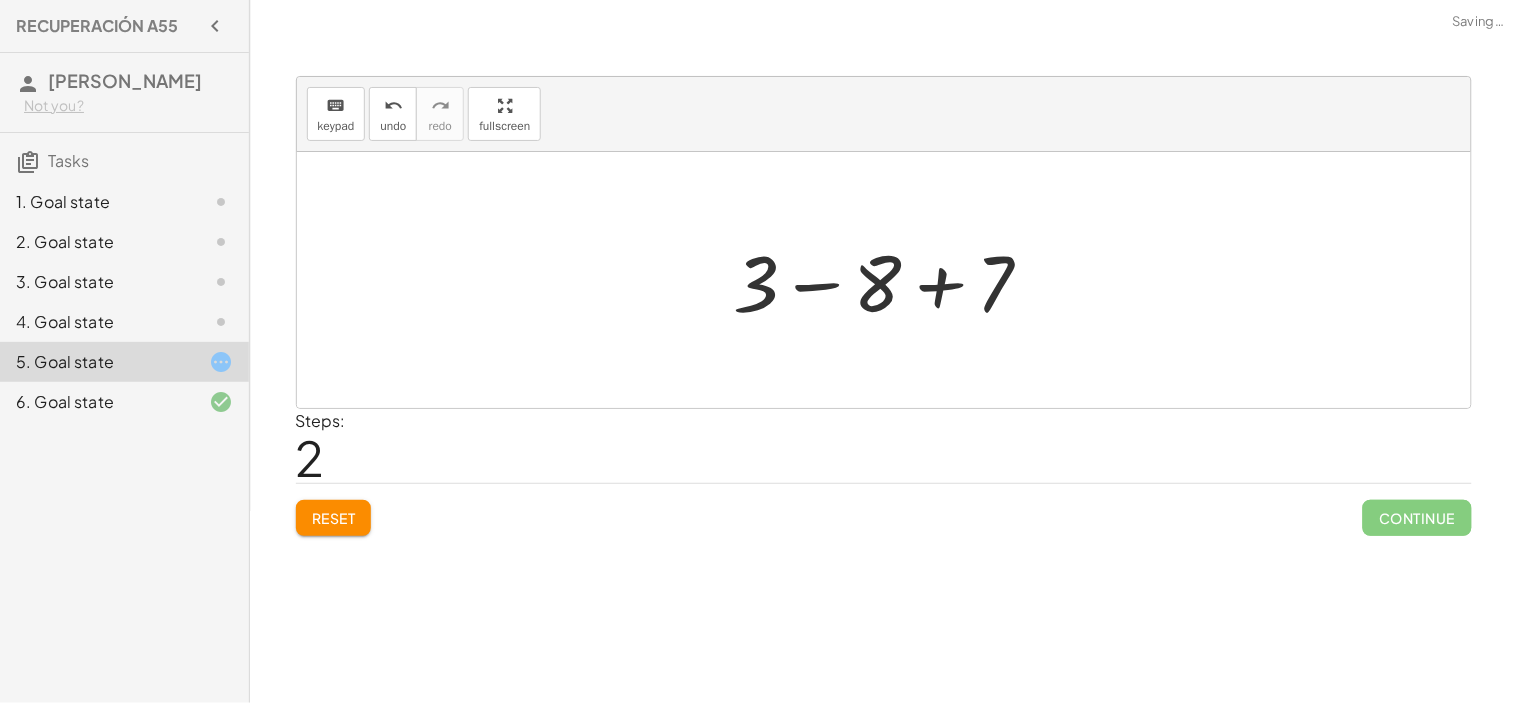 click at bounding box center [891, 280] 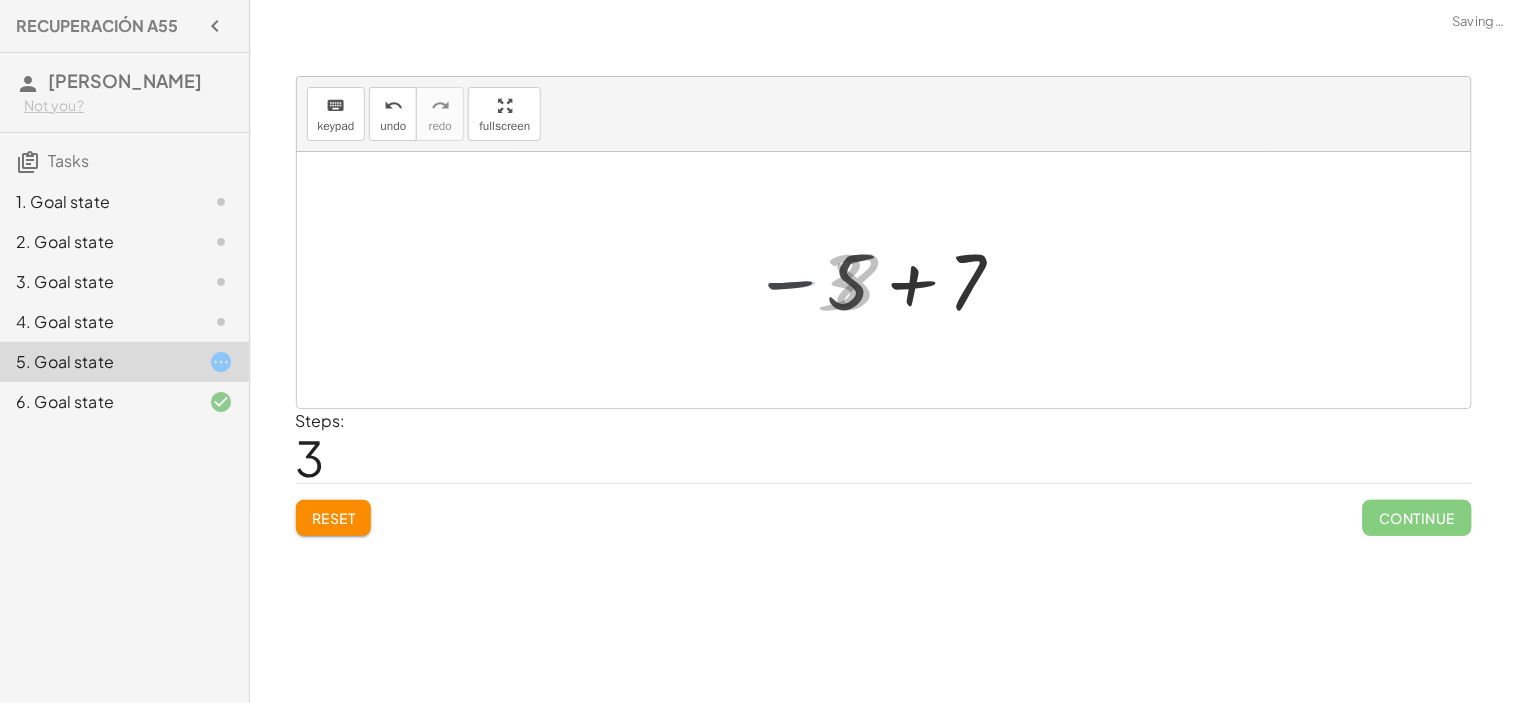 click at bounding box center (878, 280) 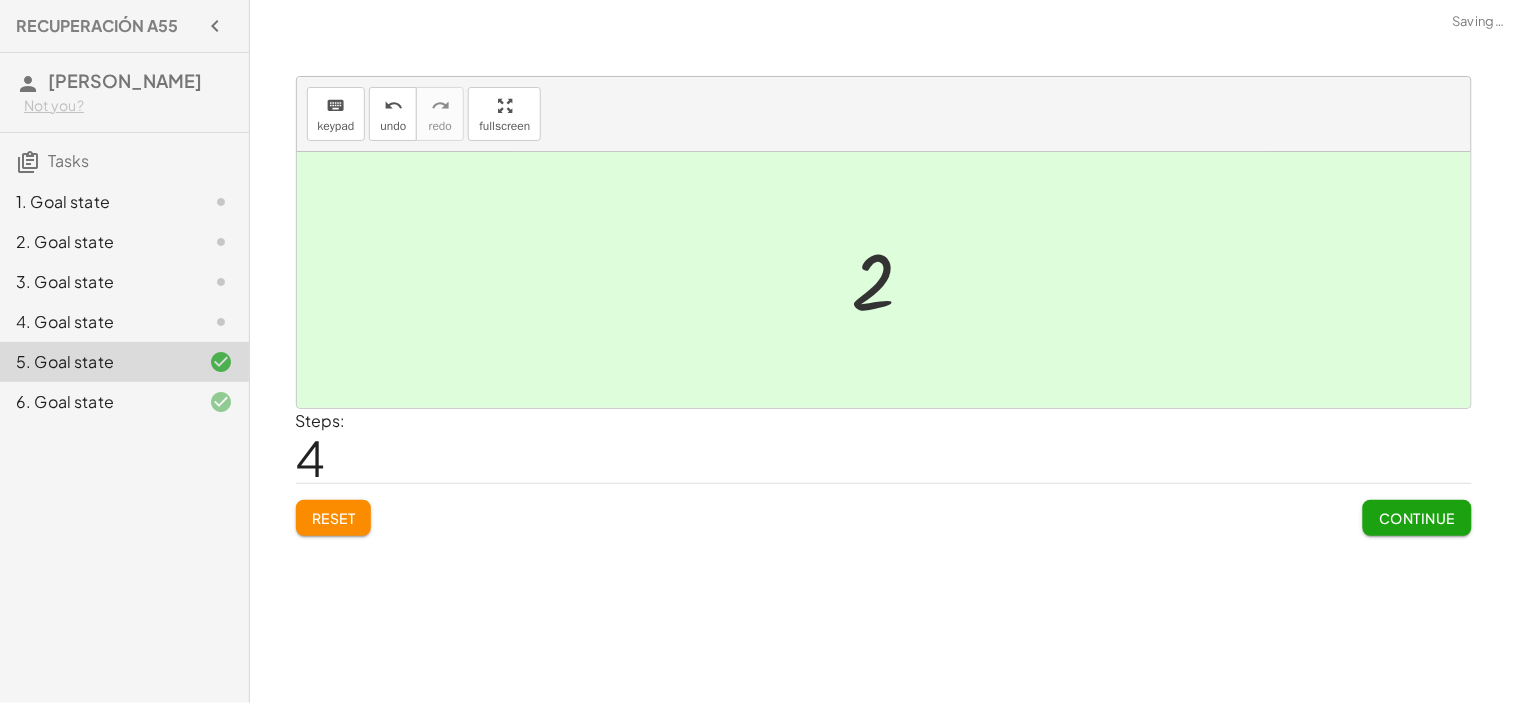 click on "4. Goal state" 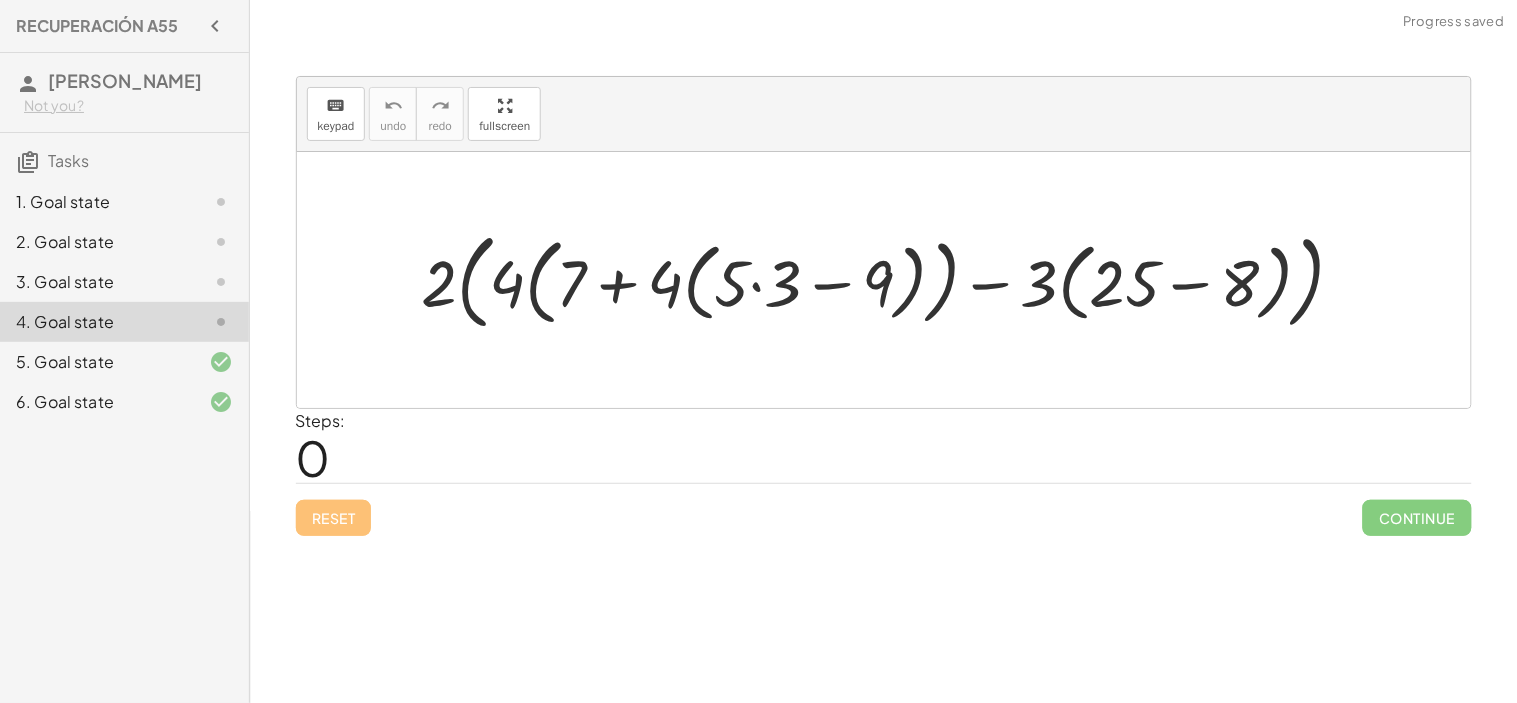 click at bounding box center (891, 280) 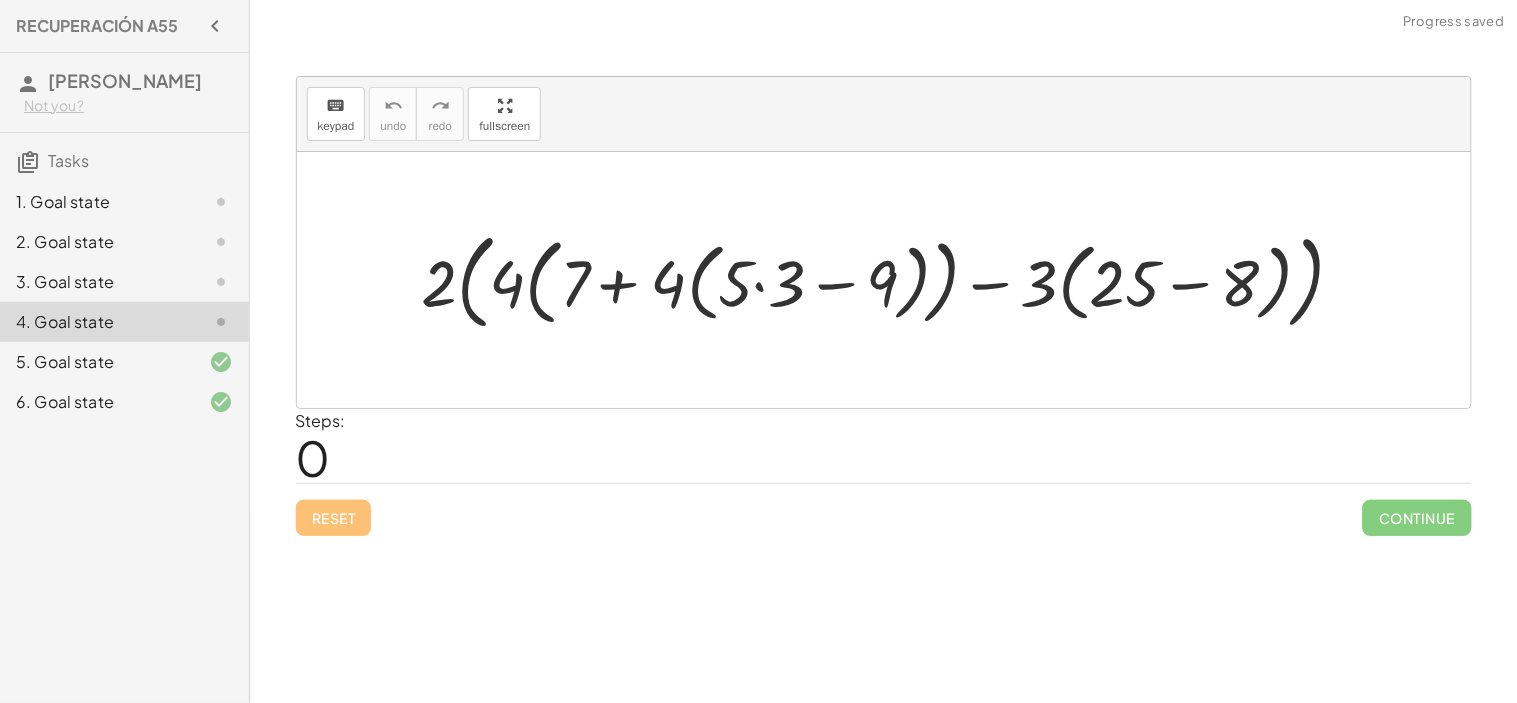 click at bounding box center (891, 280) 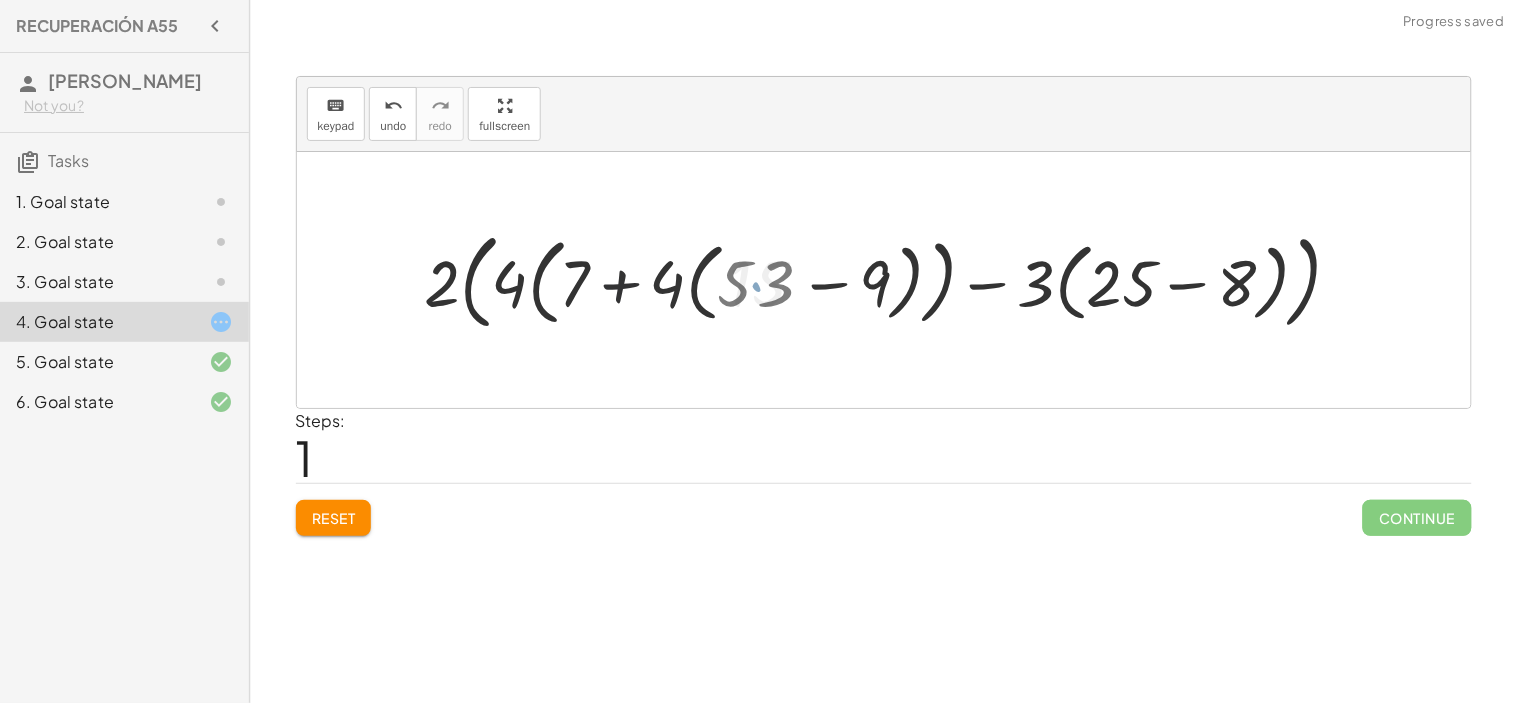 click at bounding box center (891, 280) 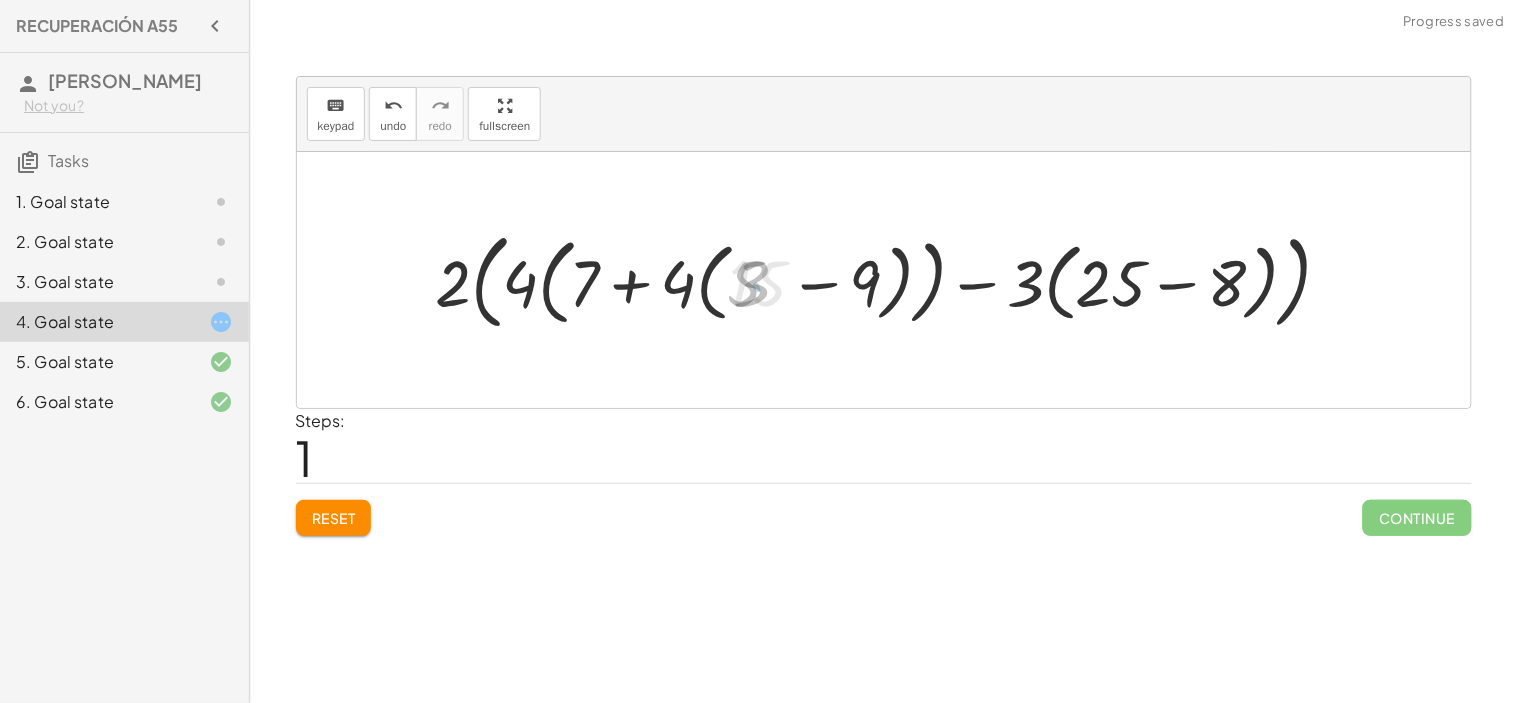 click at bounding box center (891, 280) 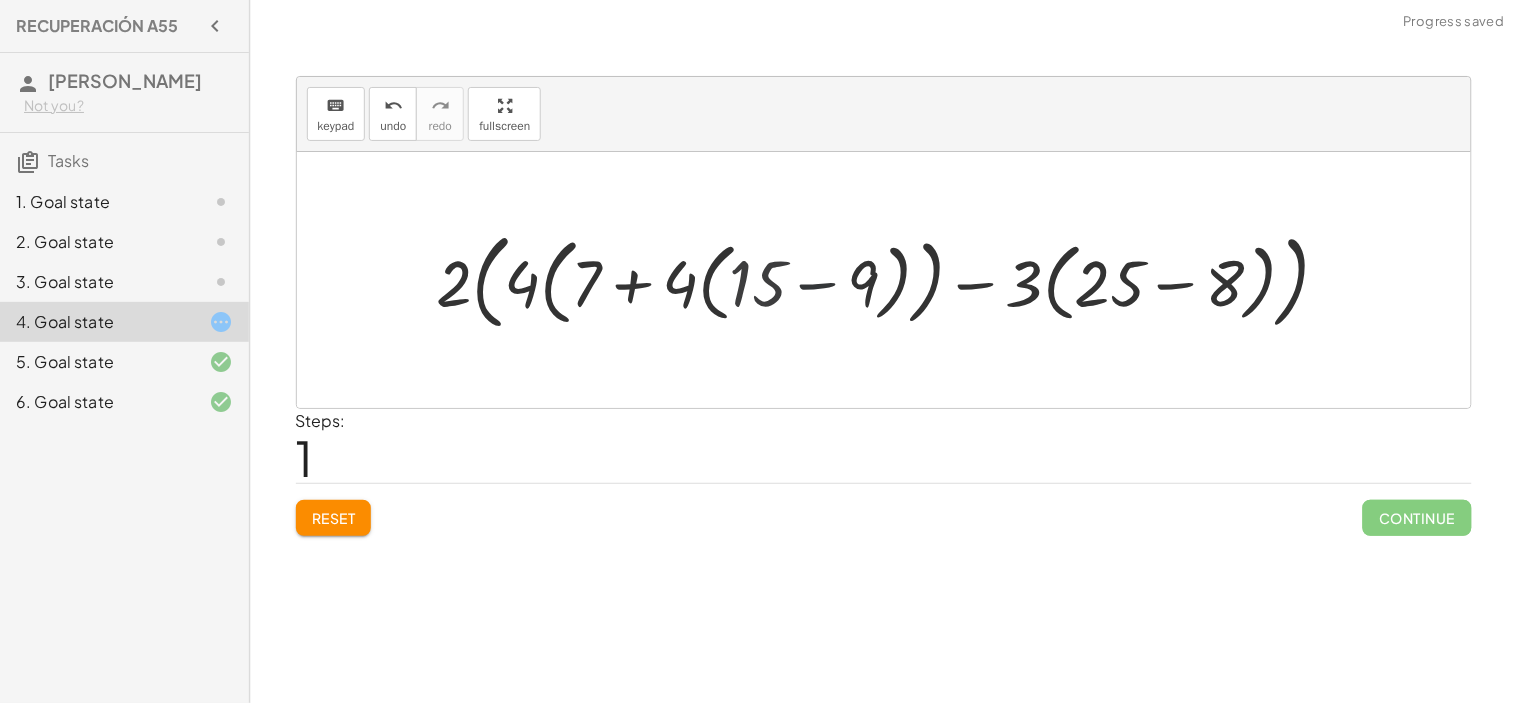 click at bounding box center [891, 280] 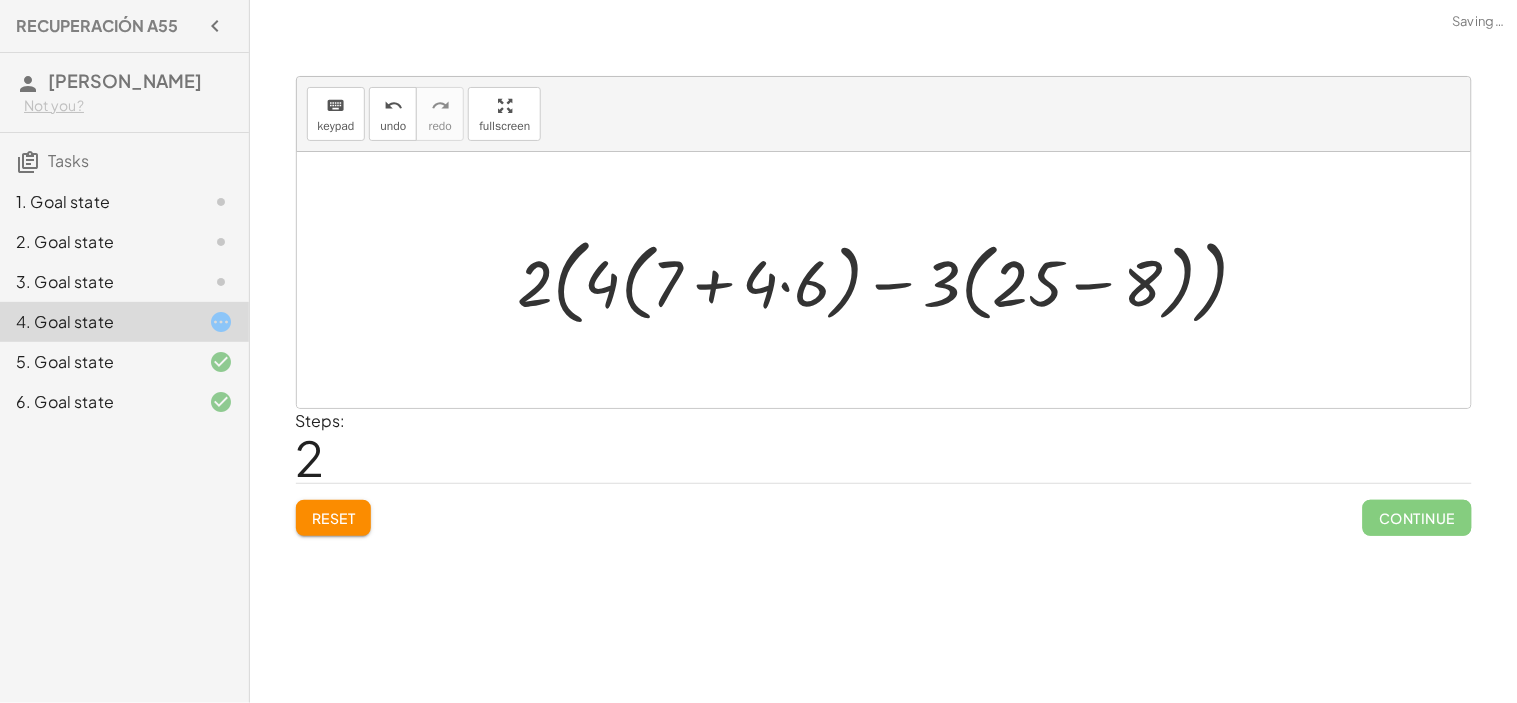 click at bounding box center [891, 280] 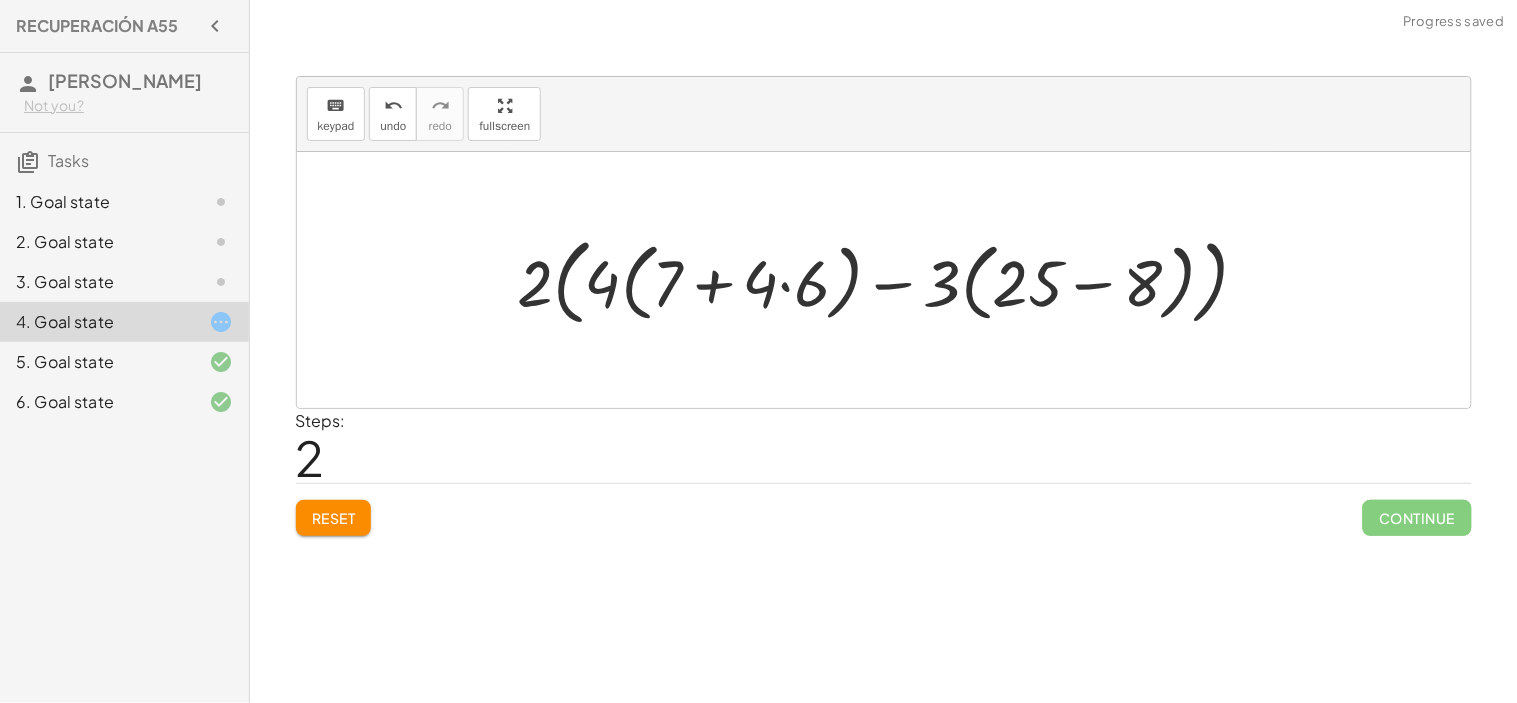 click at bounding box center [891, 280] 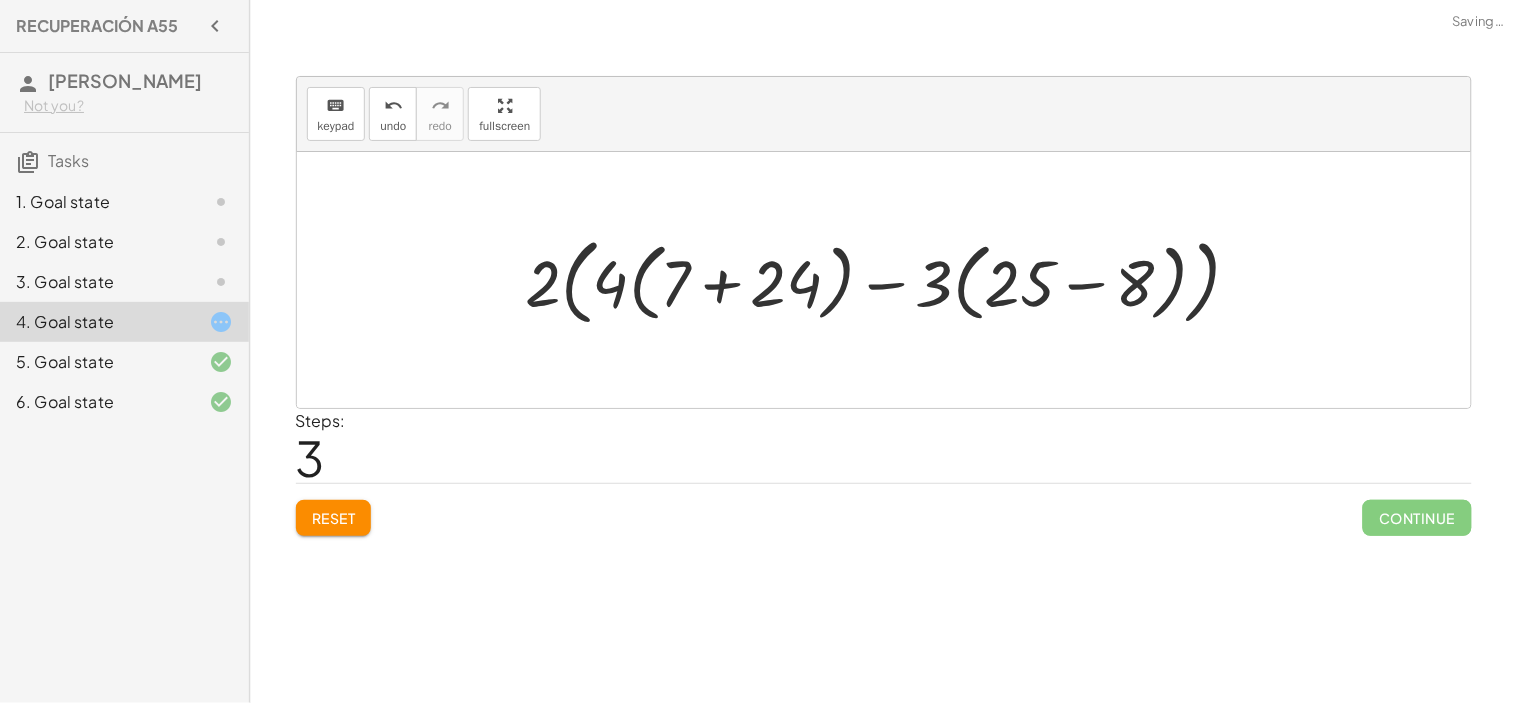 click at bounding box center [891, 280] 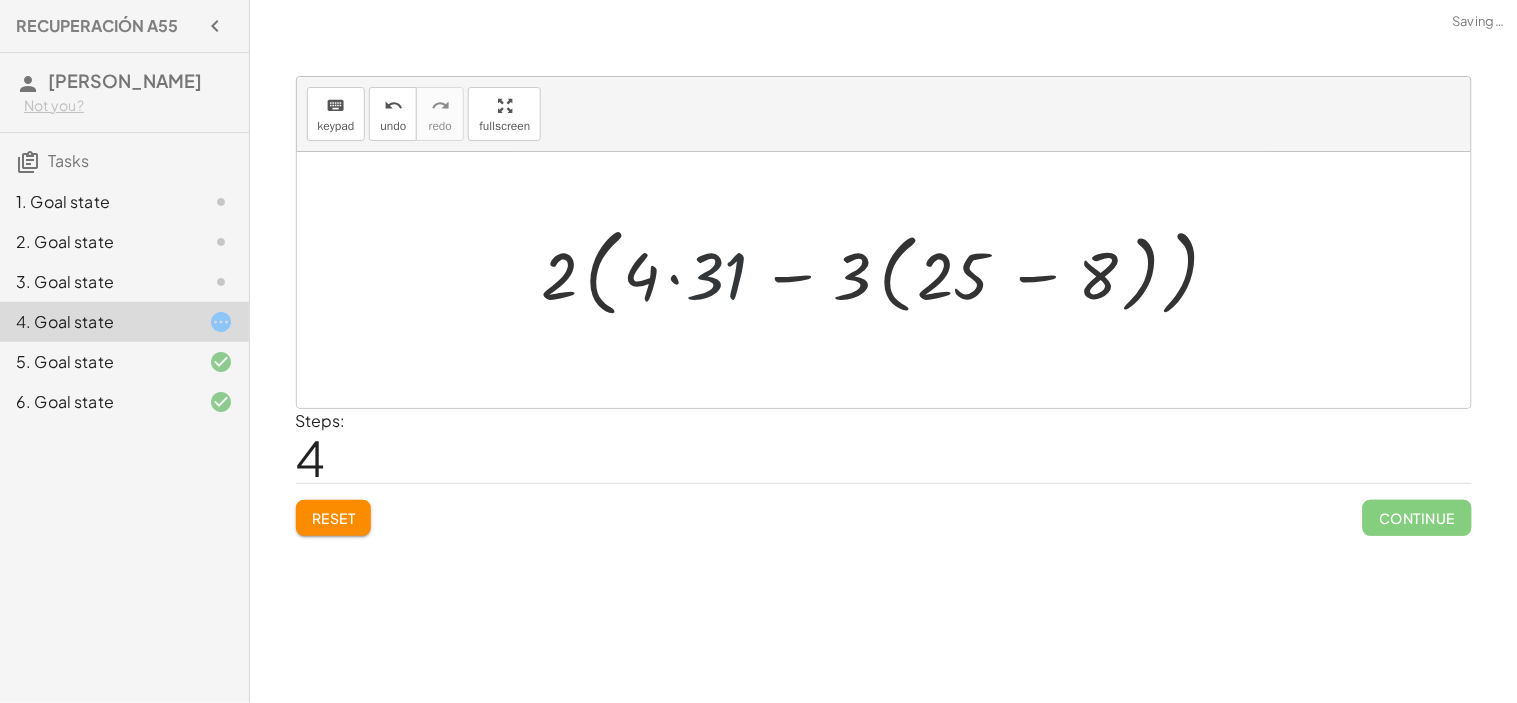 click at bounding box center (892, 280) 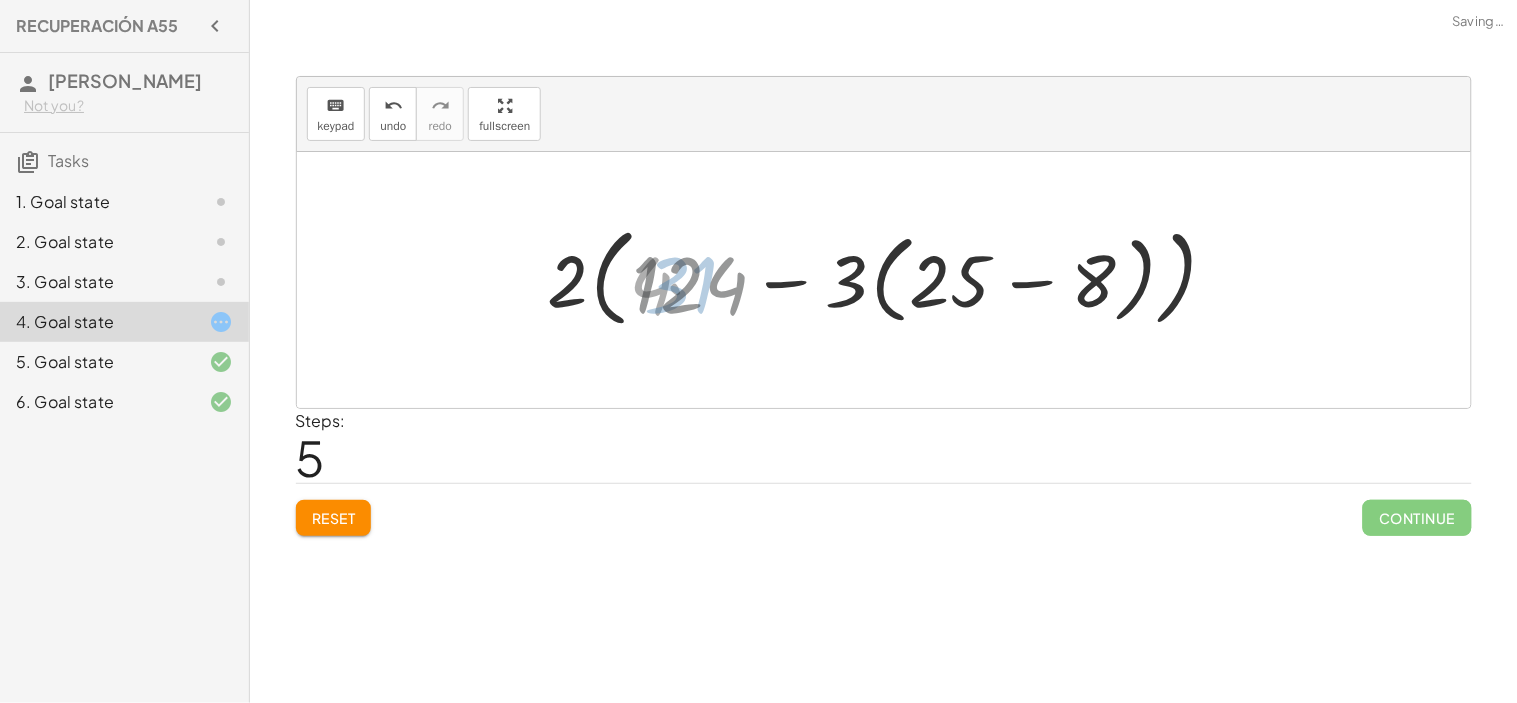 click at bounding box center (891, 280) 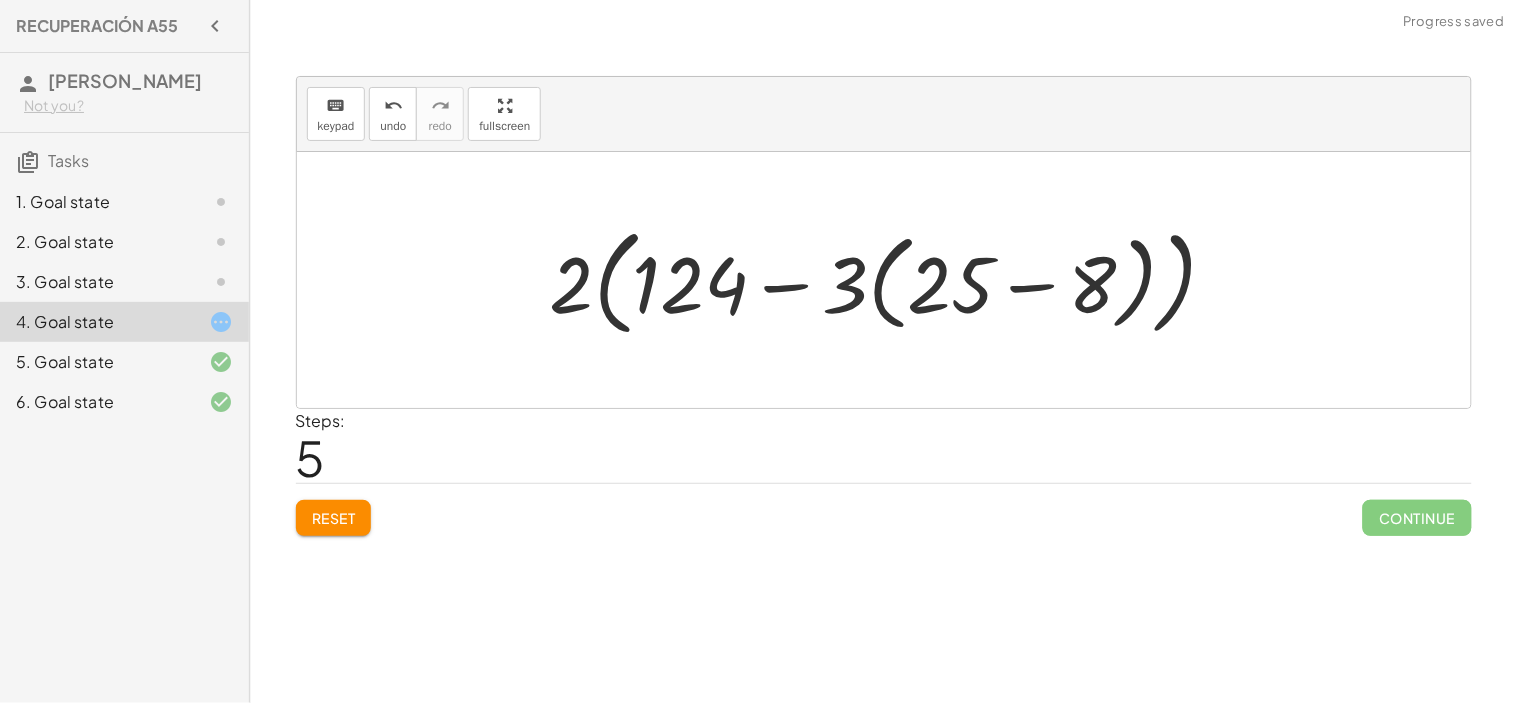 click at bounding box center (891, 280) 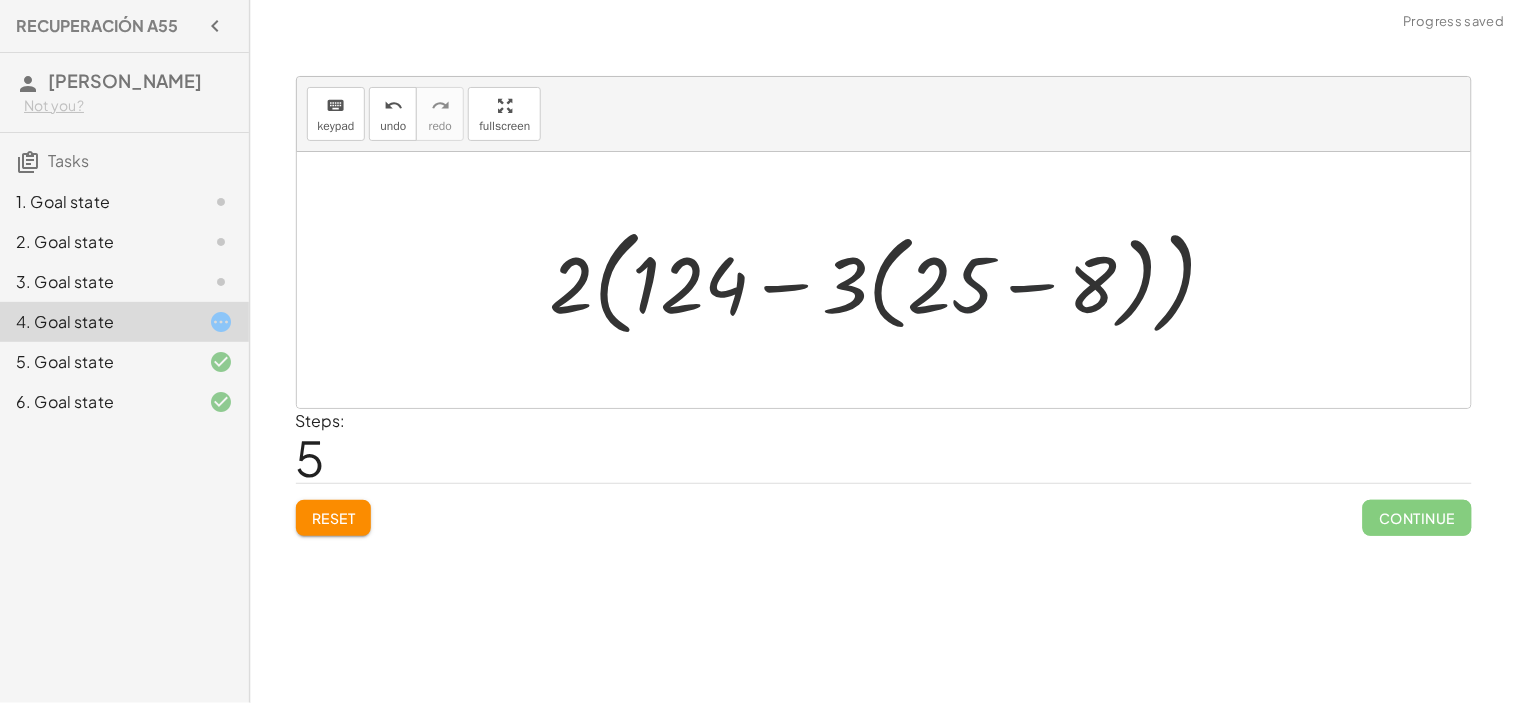 click at bounding box center (891, 280) 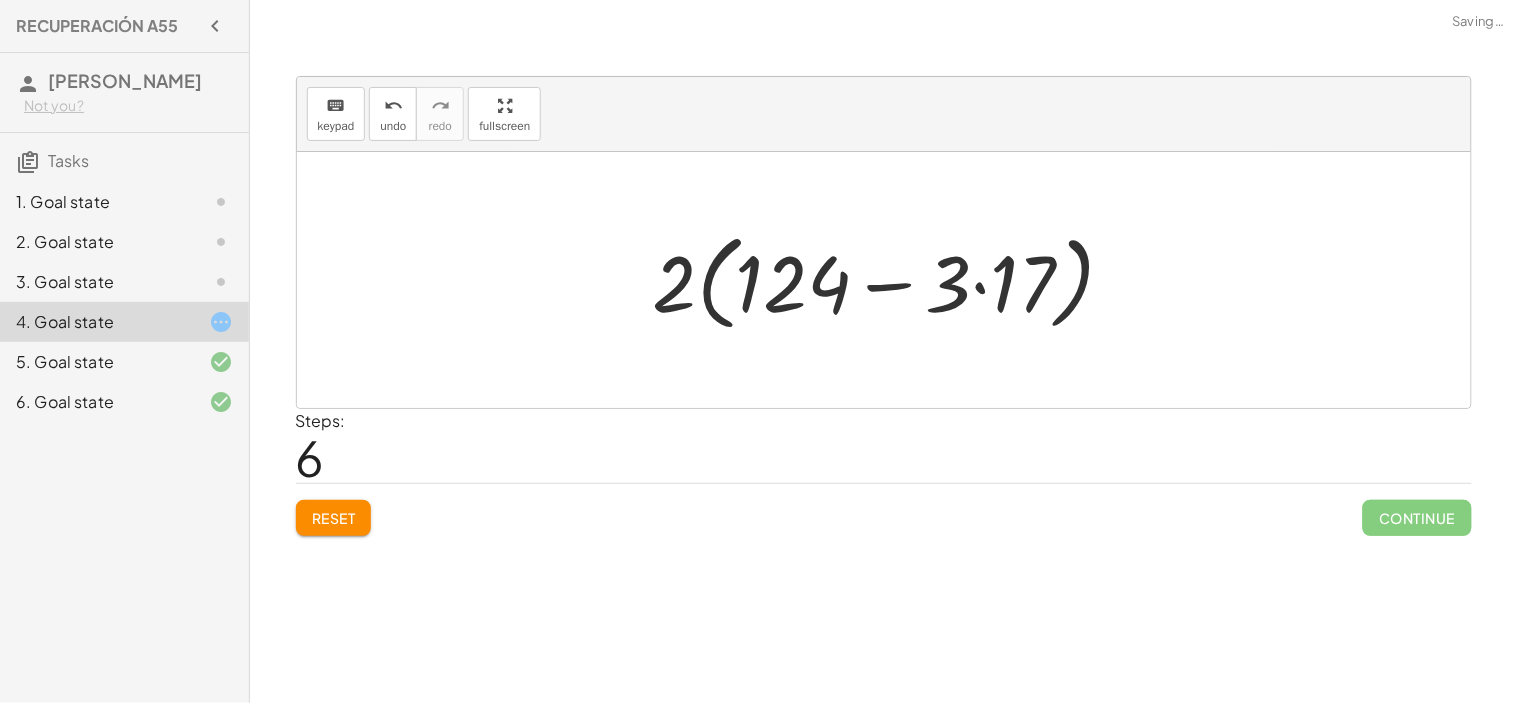 click at bounding box center (892, 280) 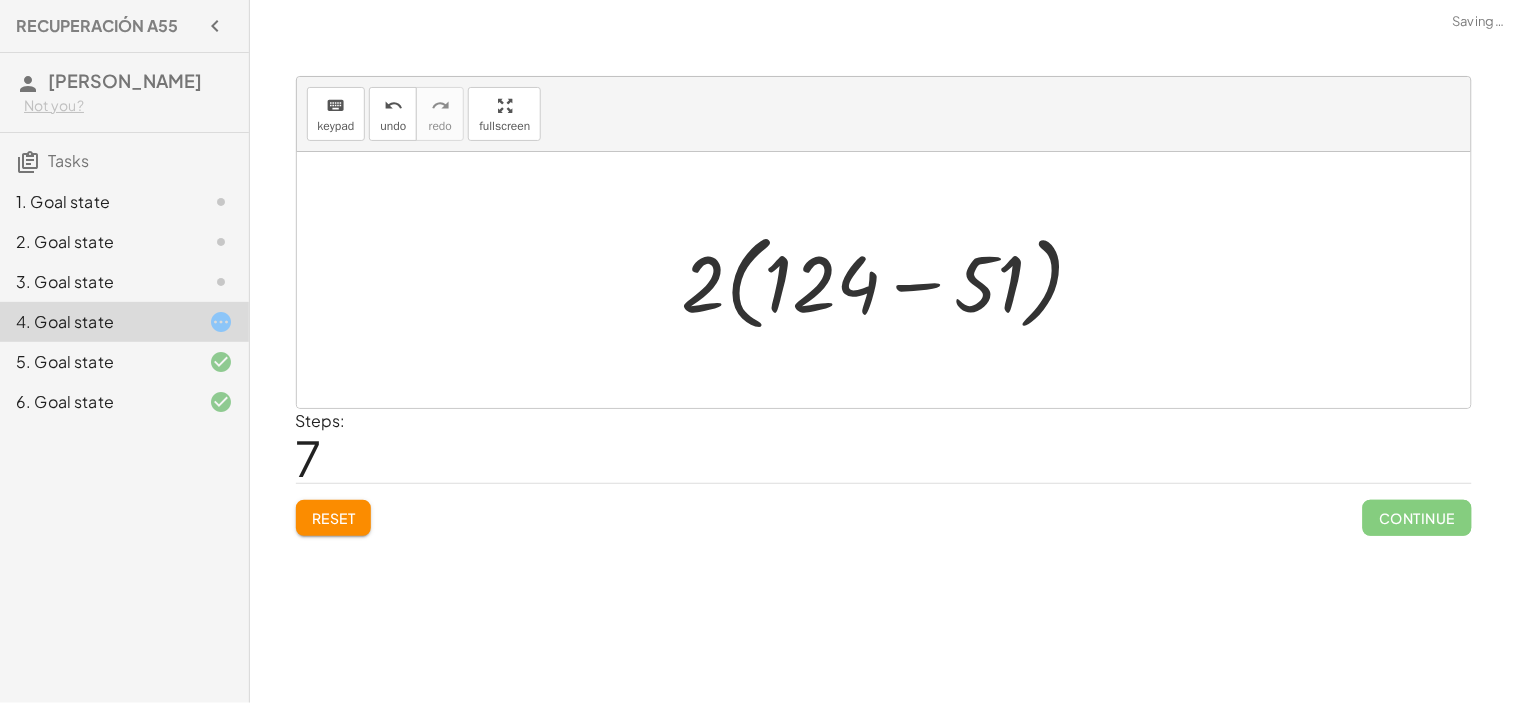 click at bounding box center (891, 280) 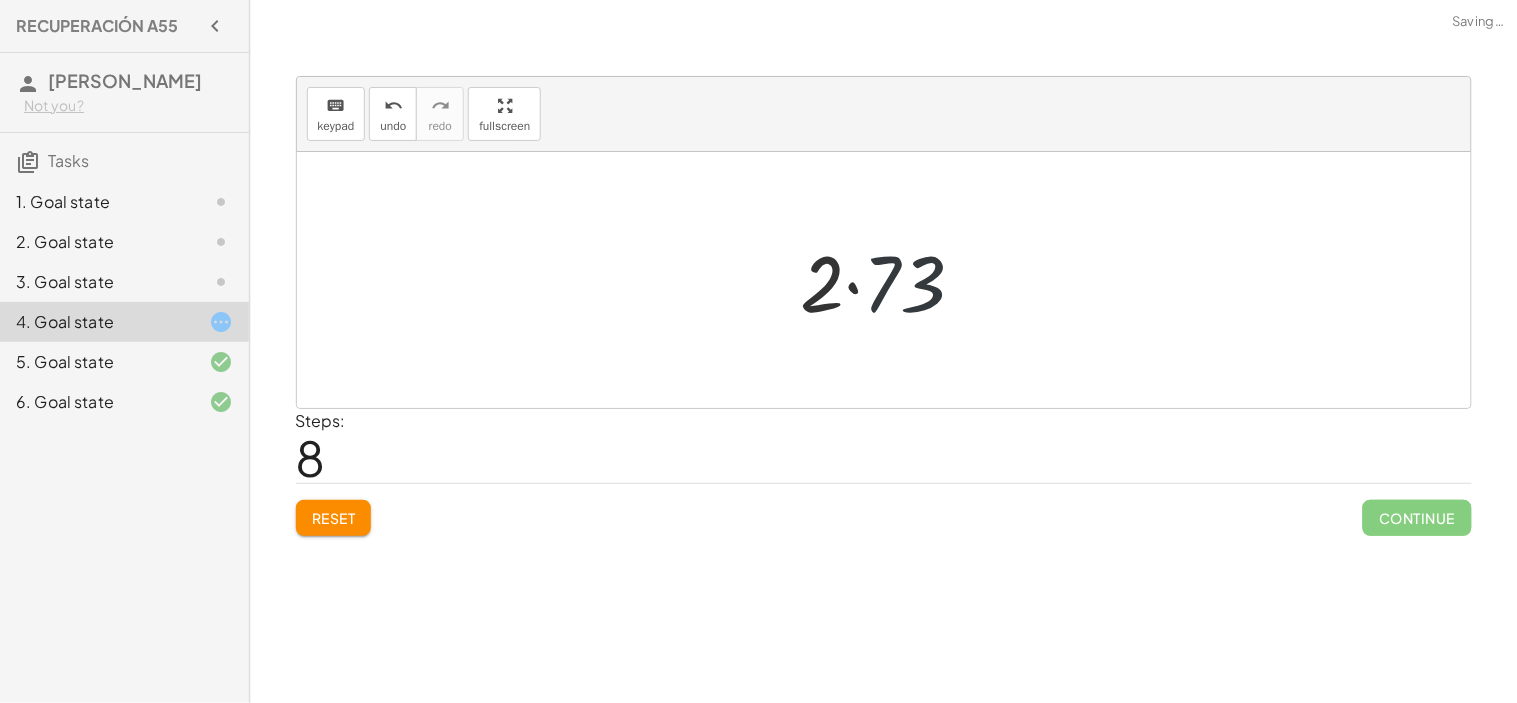 click at bounding box center [891, 280] 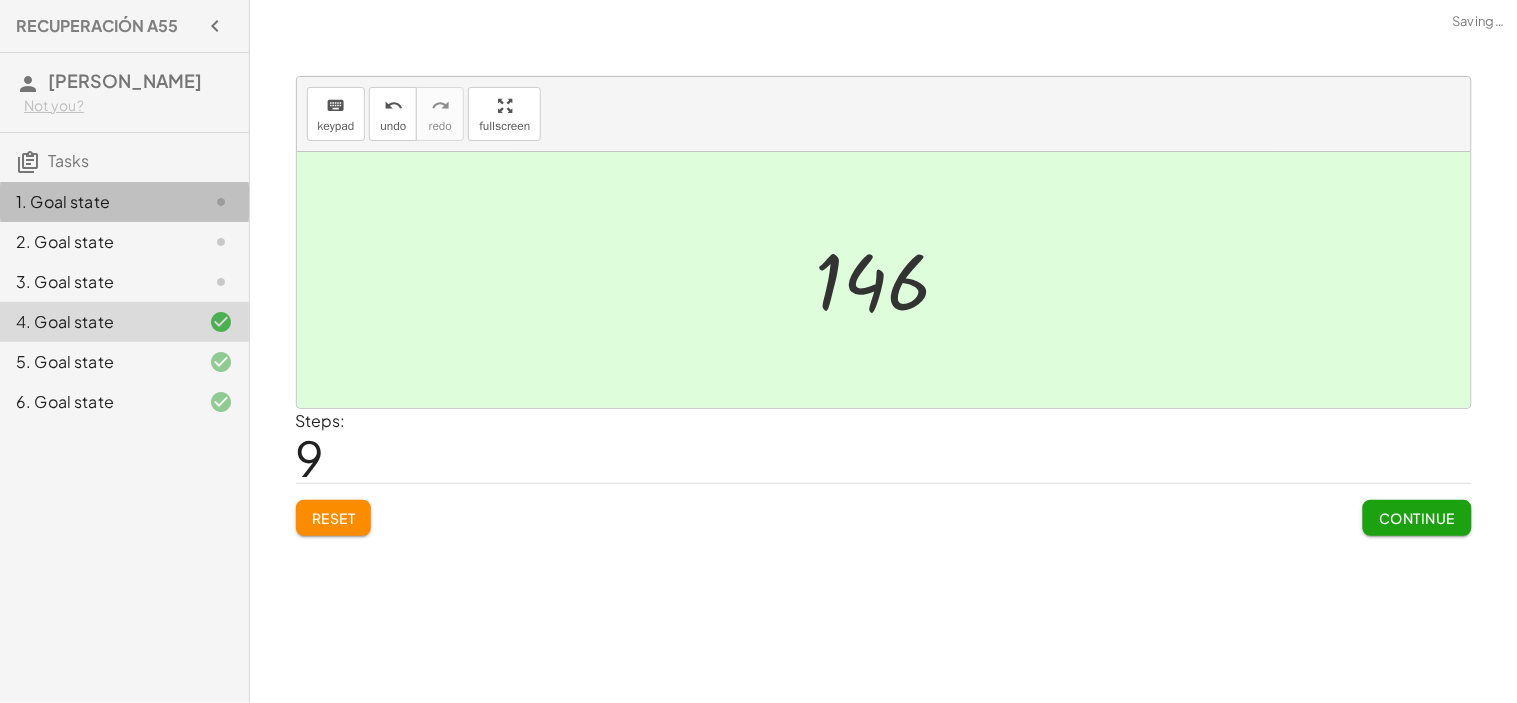 click on "1. Goal state" 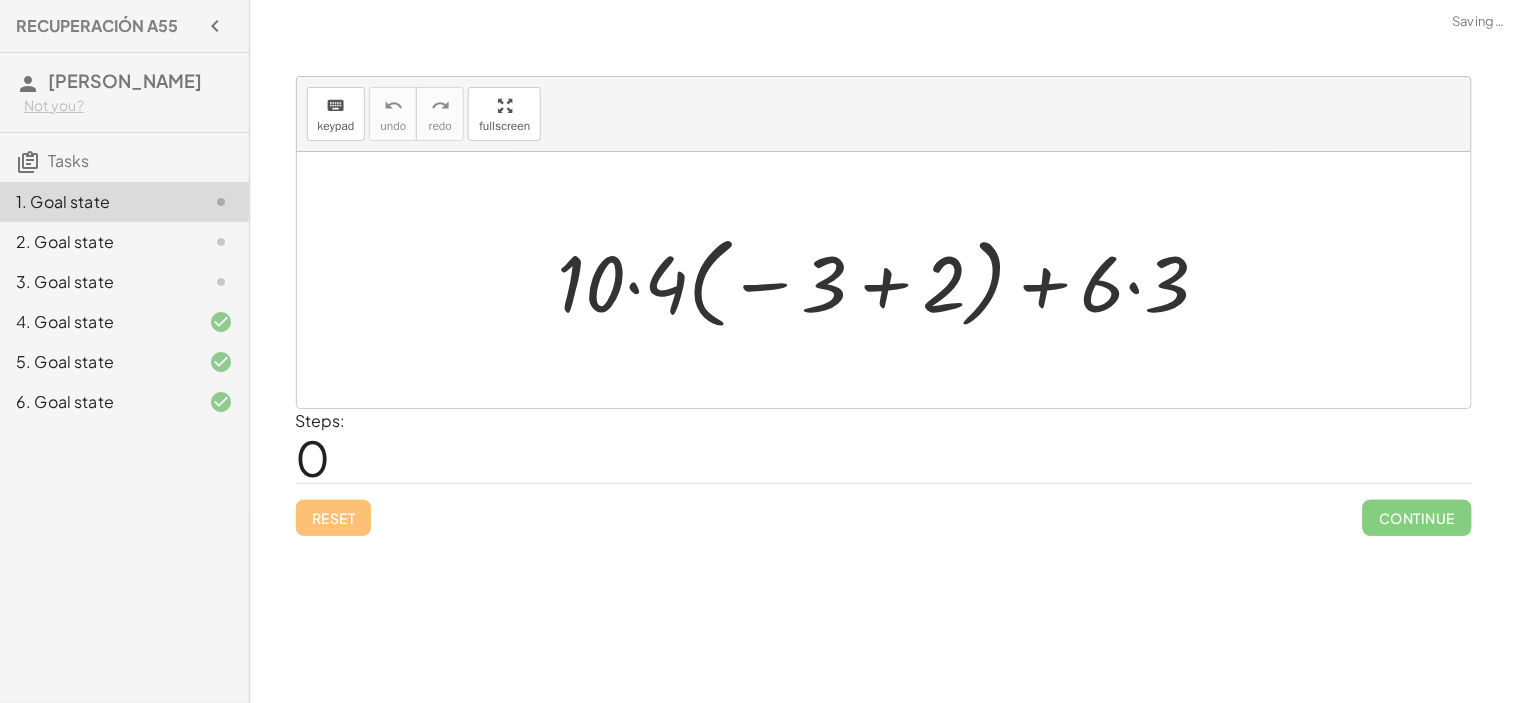 click at bounding box center (892, 280) 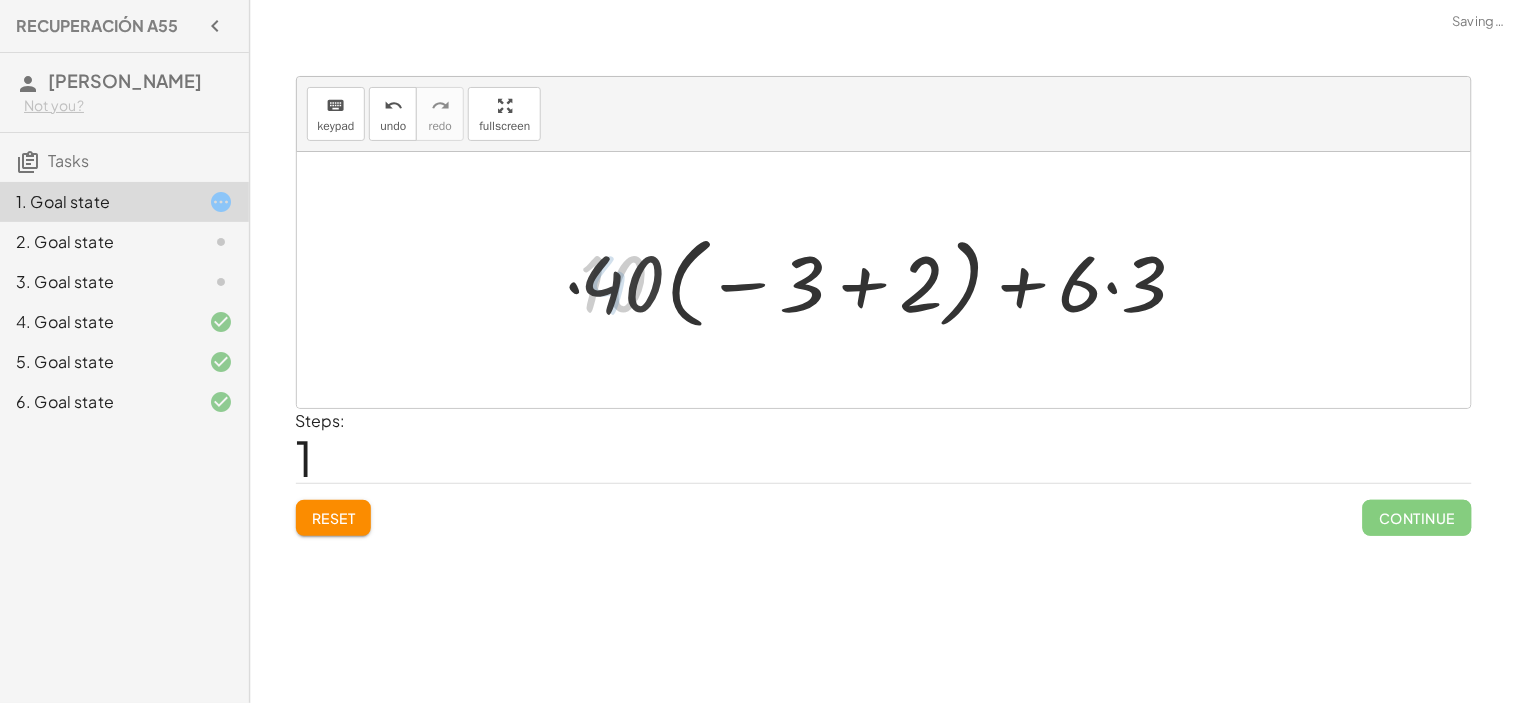 click at bounding box center (891, 280) 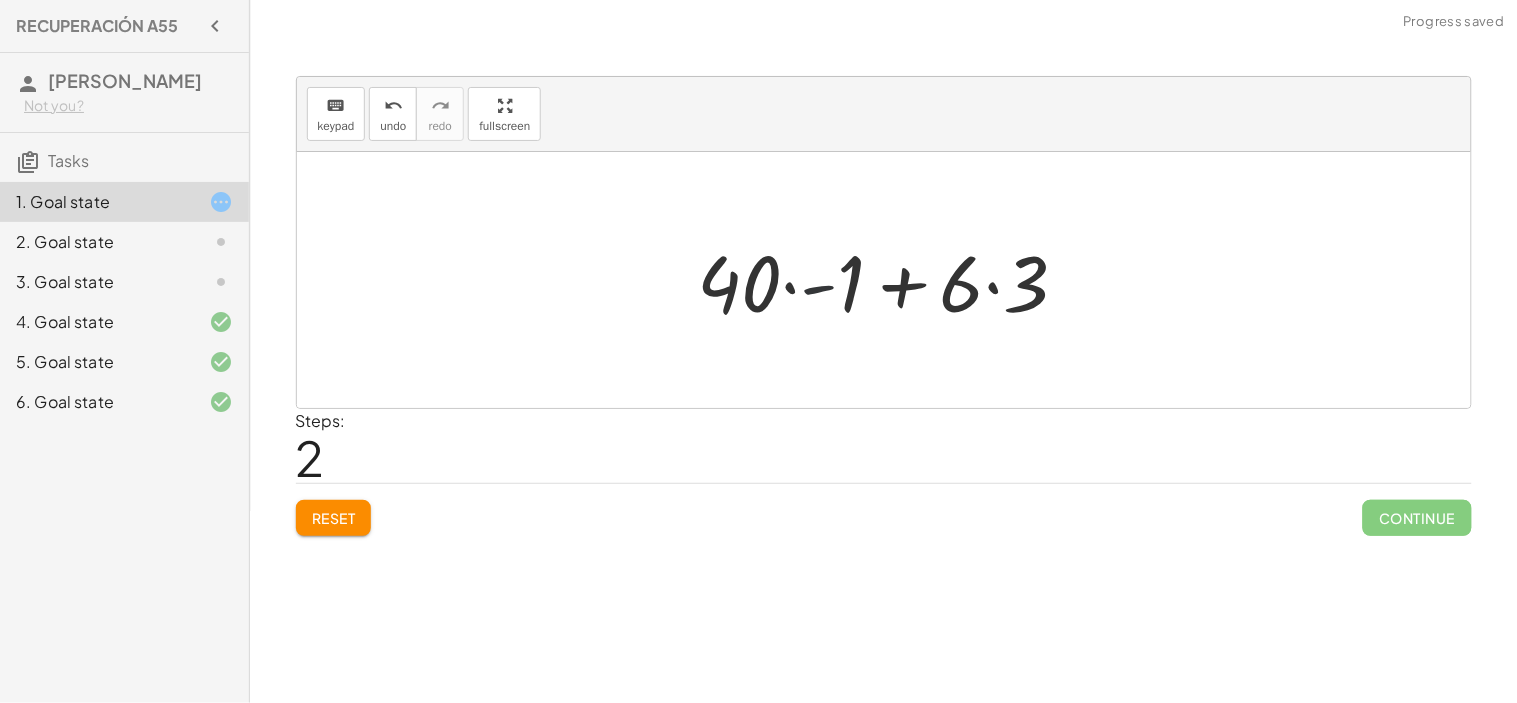 click at bounding box center (891, 280) 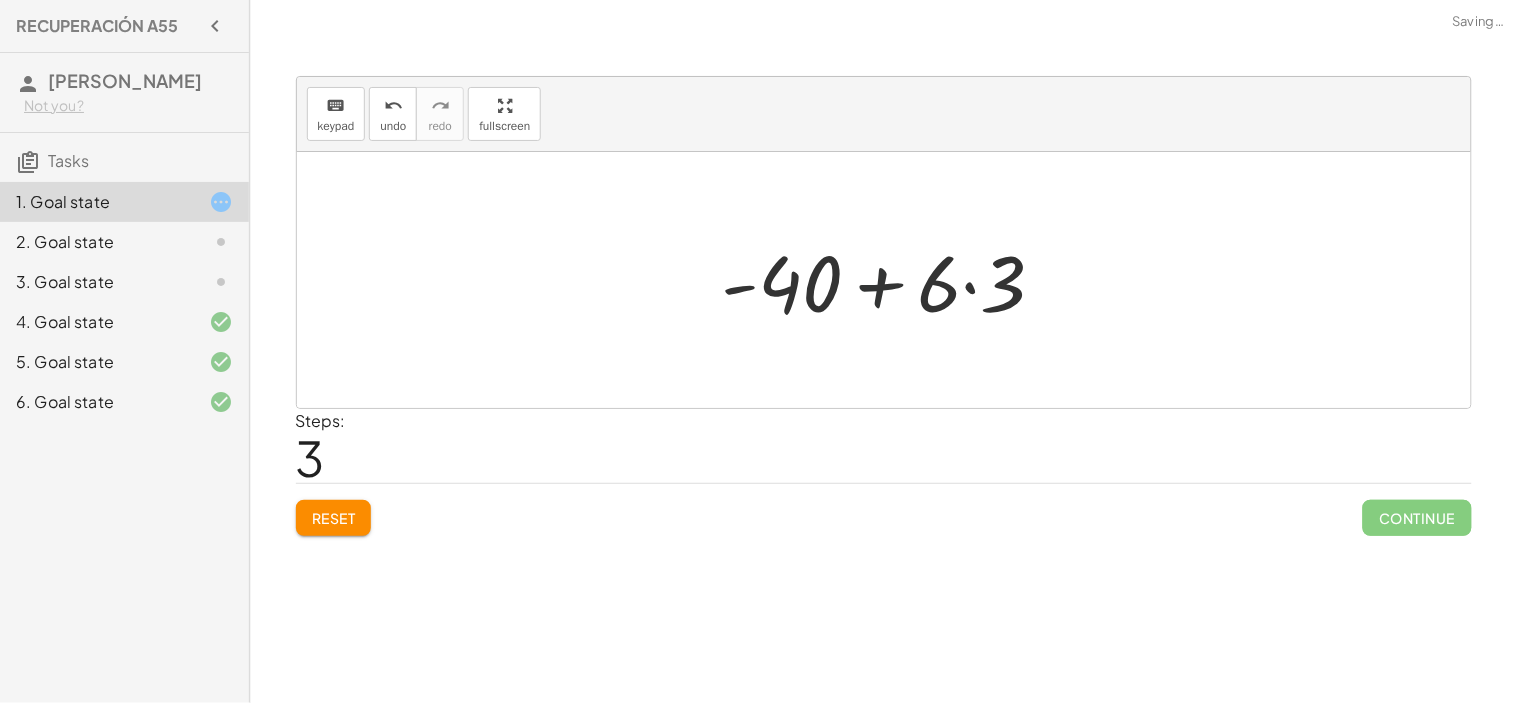 click at bounding box center (892, 280) 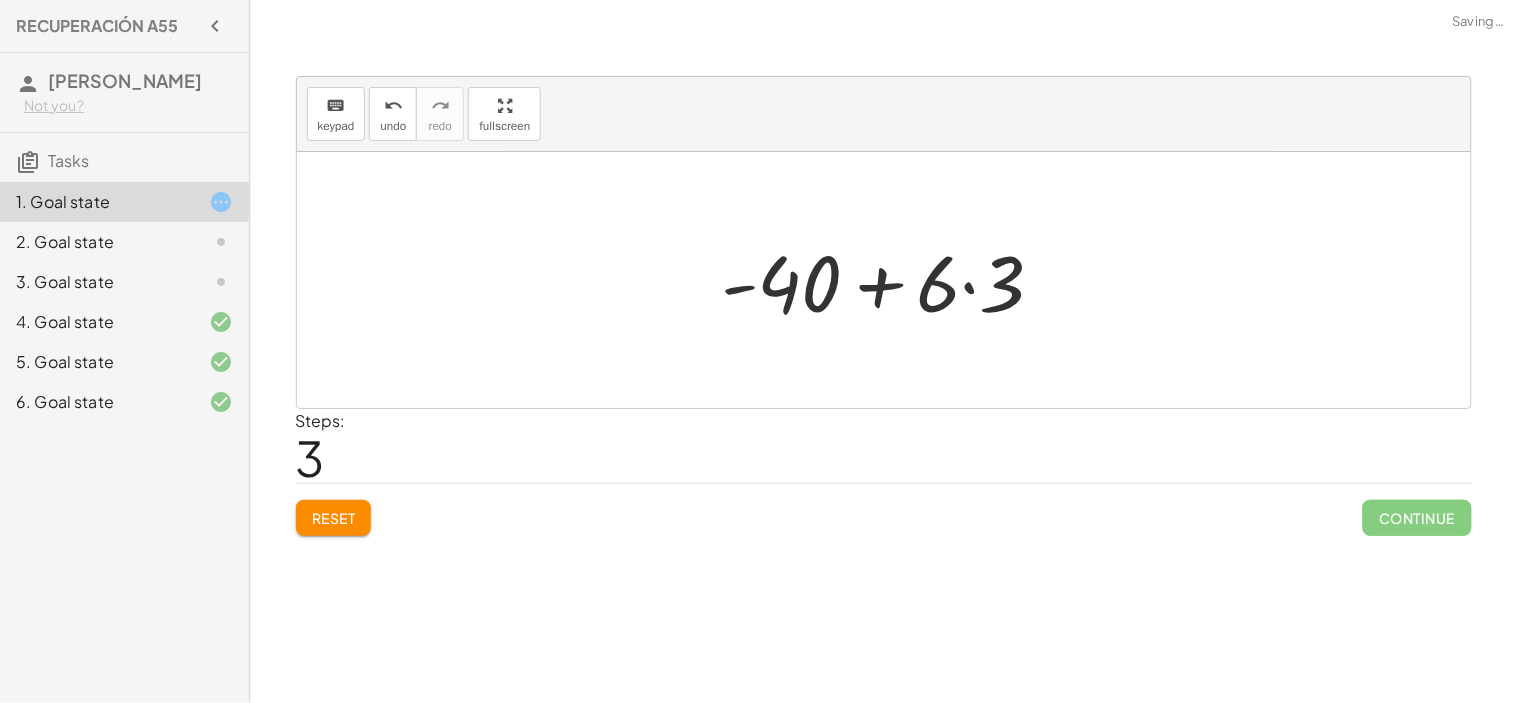 click at bounding box center (892, 280) 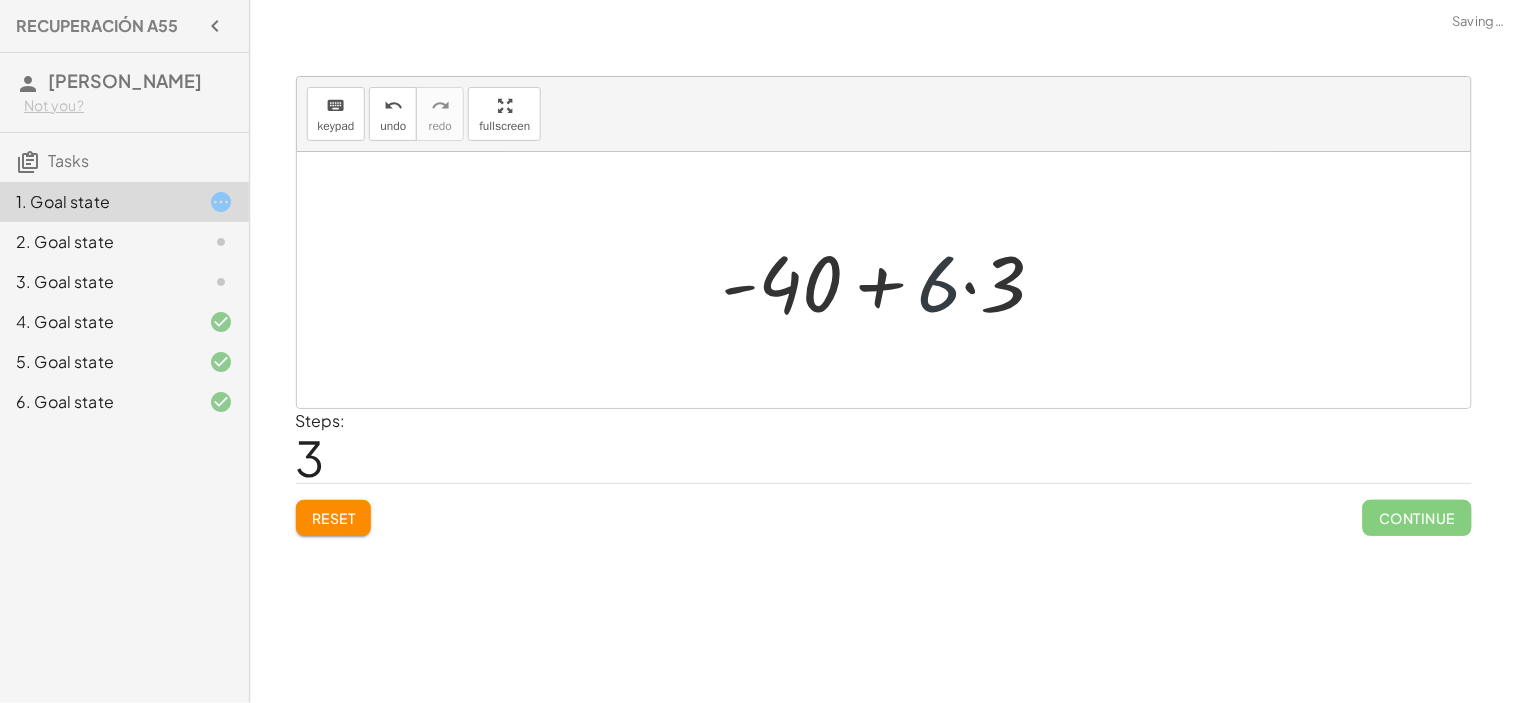 click at bounding box center [892, 280] 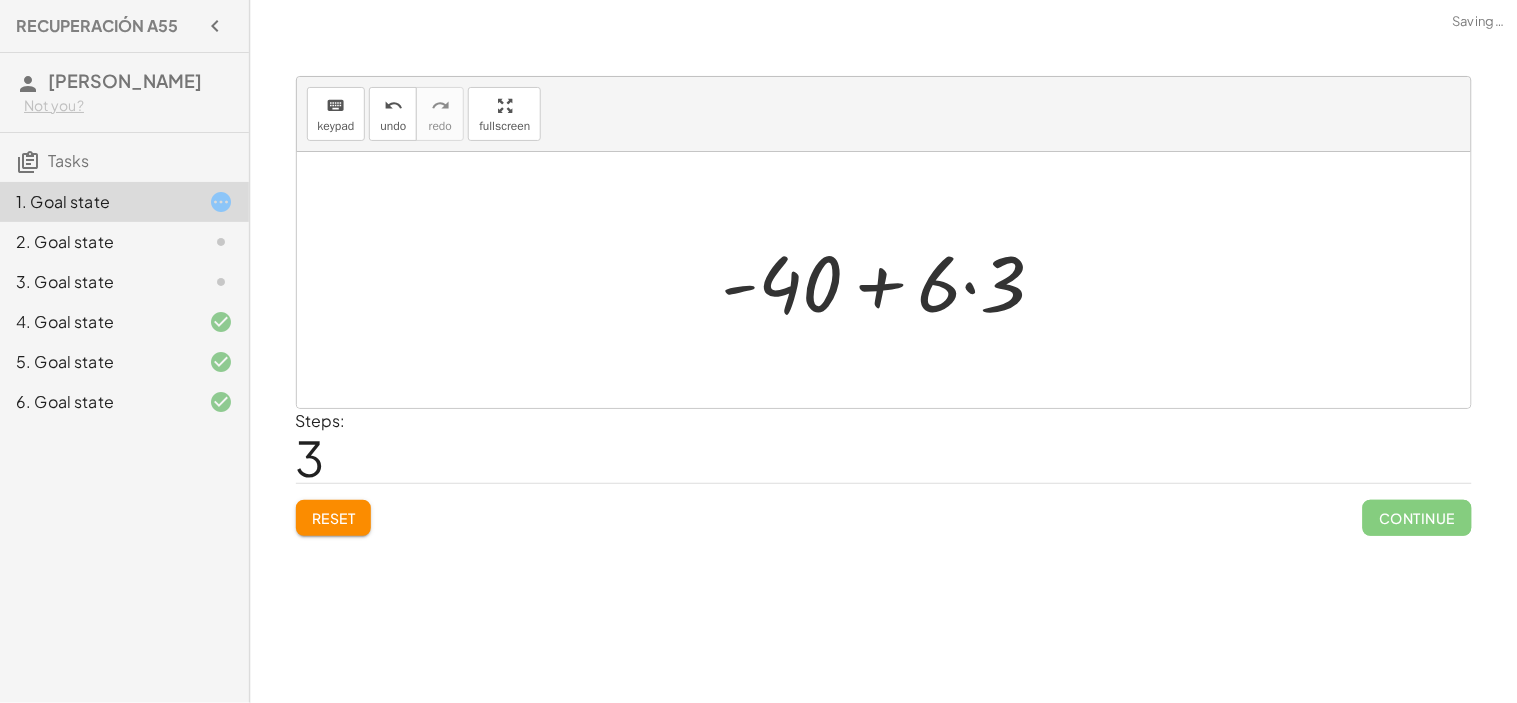 click at bounding box center [892, 280] 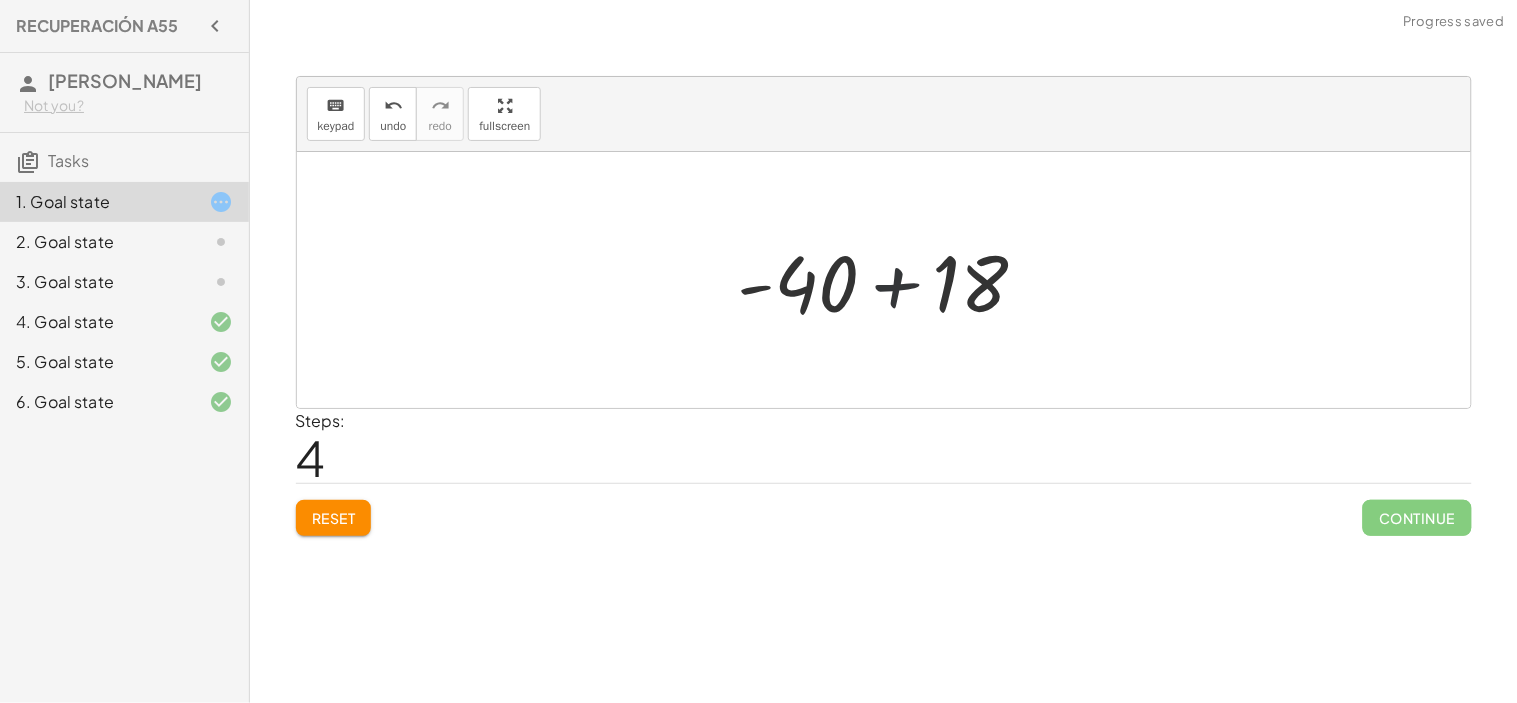 click at bounding box center (891, 280) 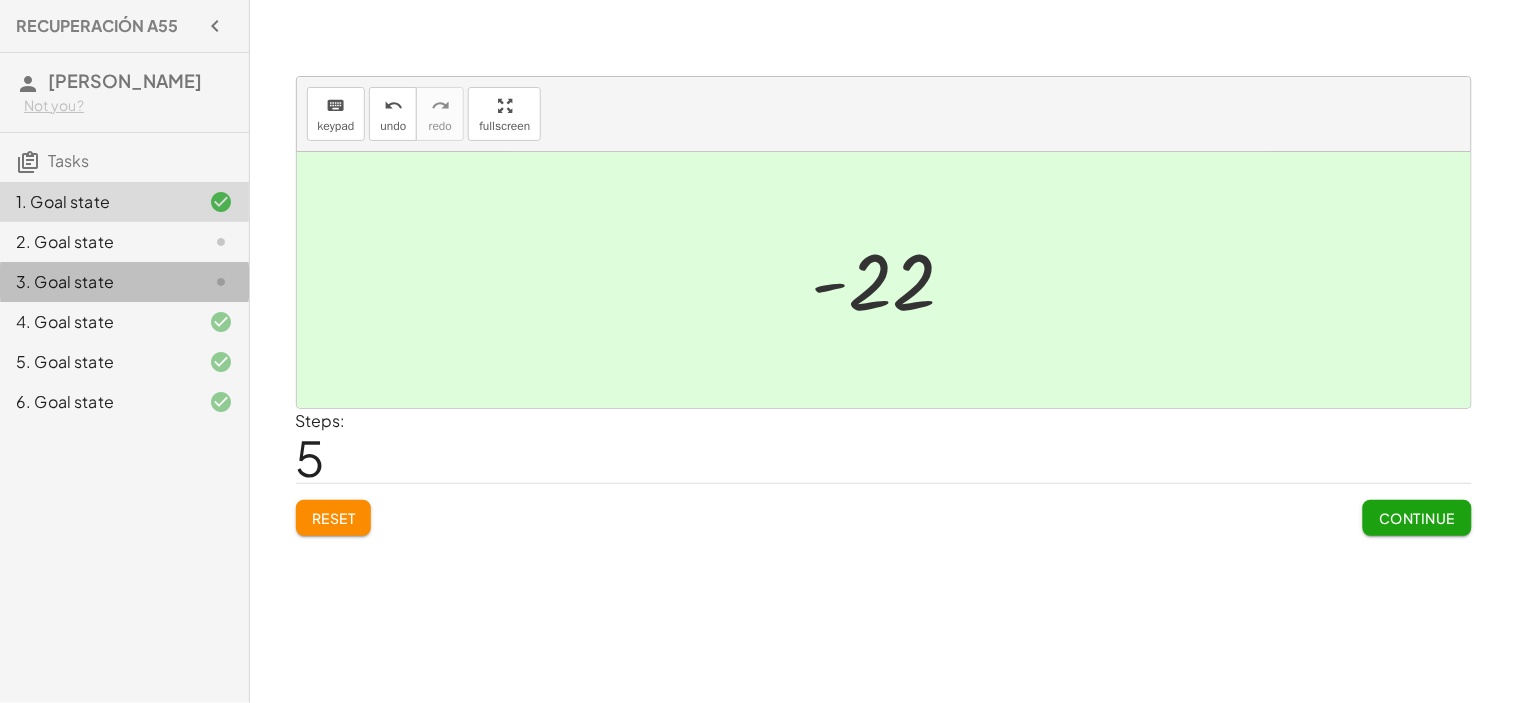 click on "3. Goal state" 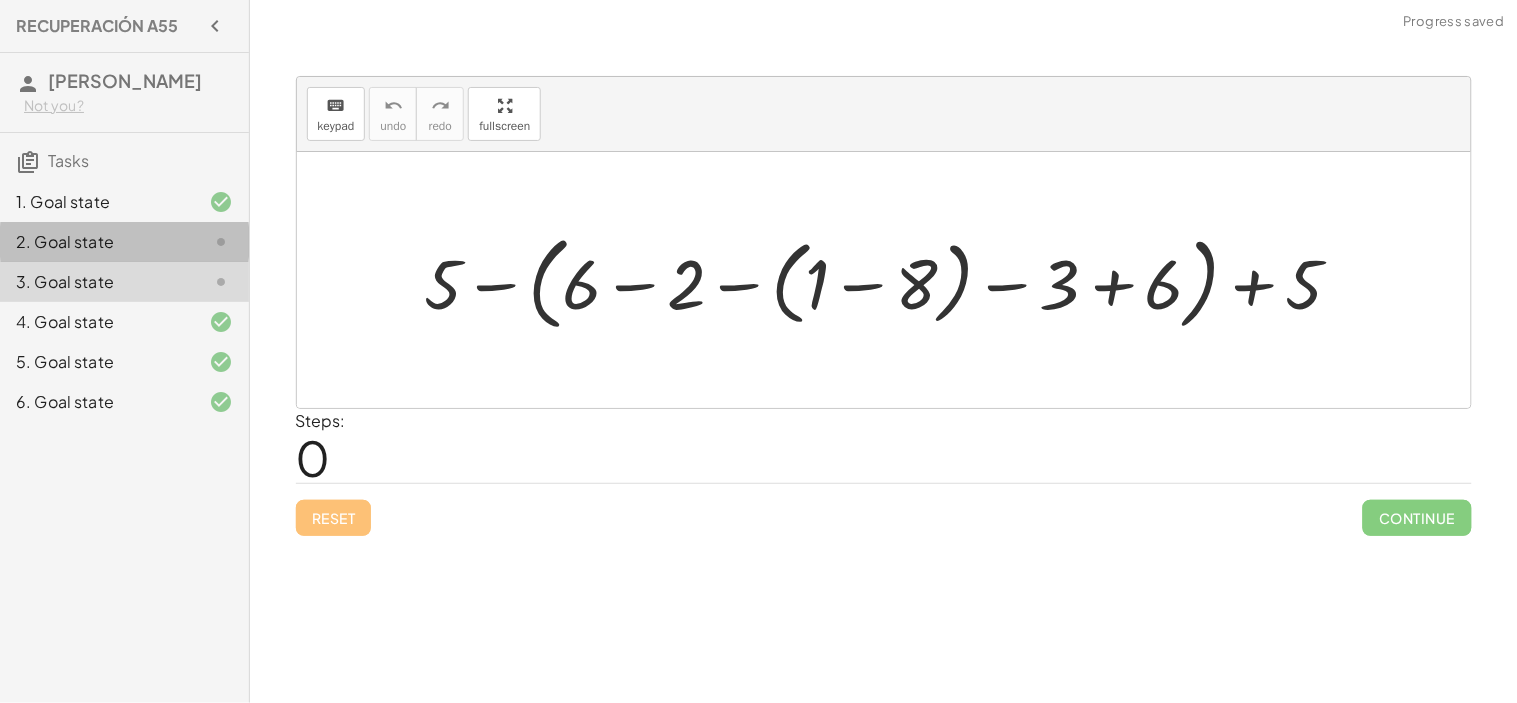 click on "2. Goal state" 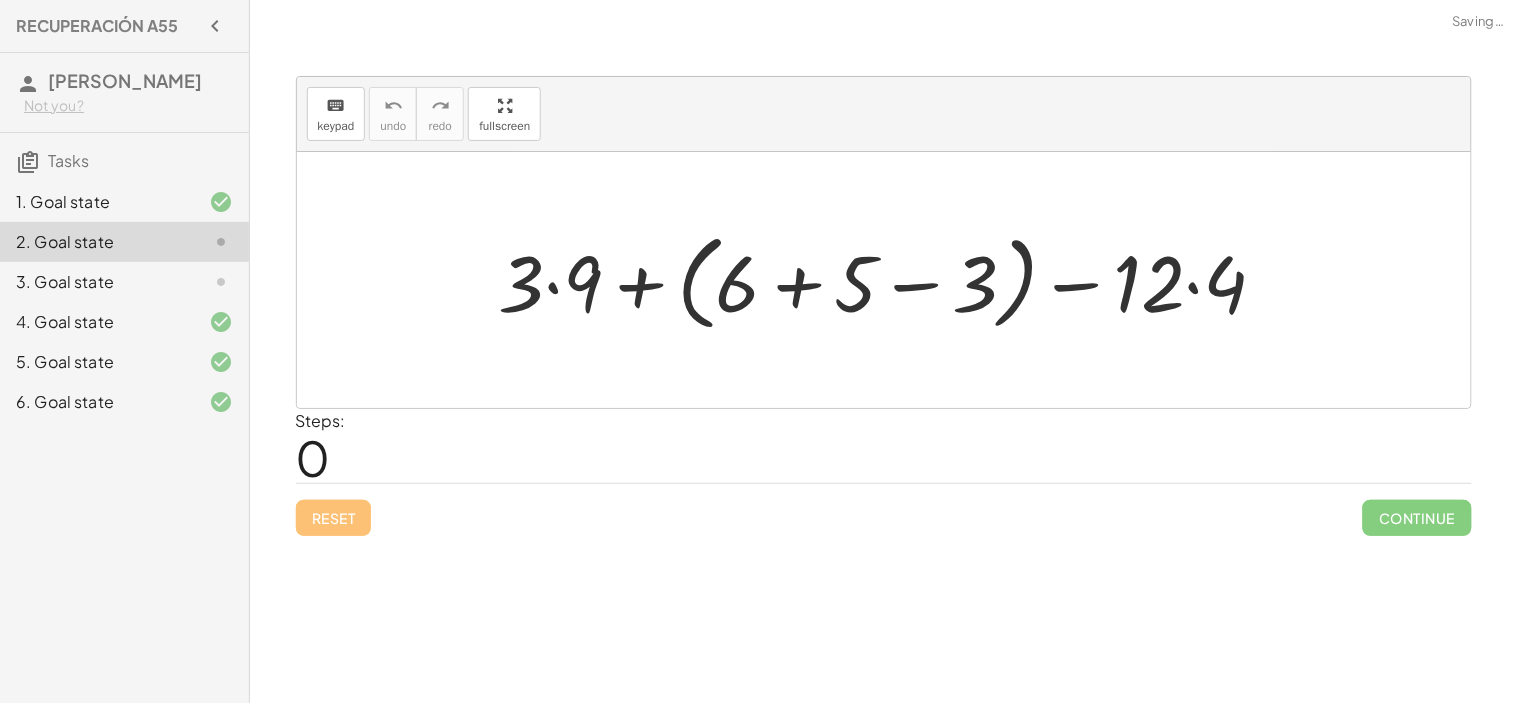 click on "1. Goal state" 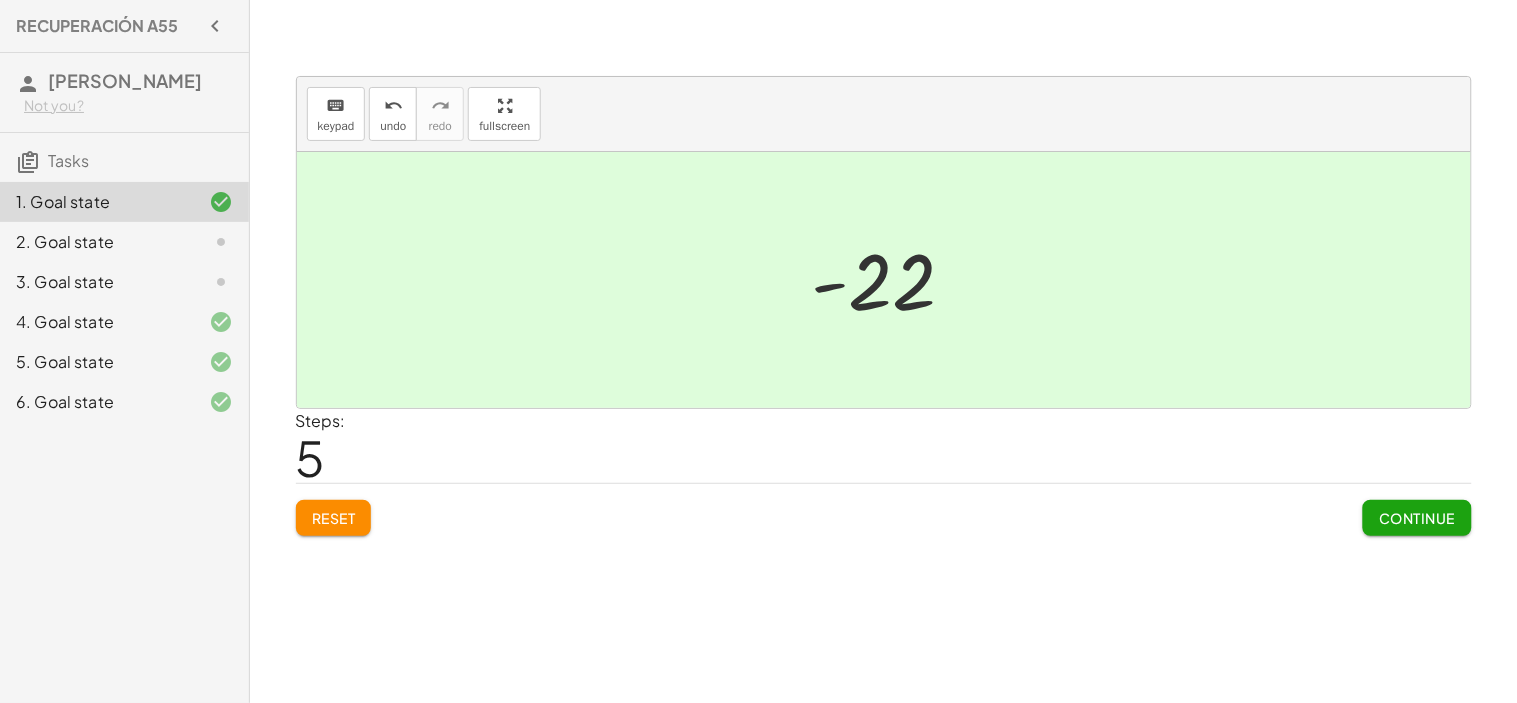 click on "2. Goal state" 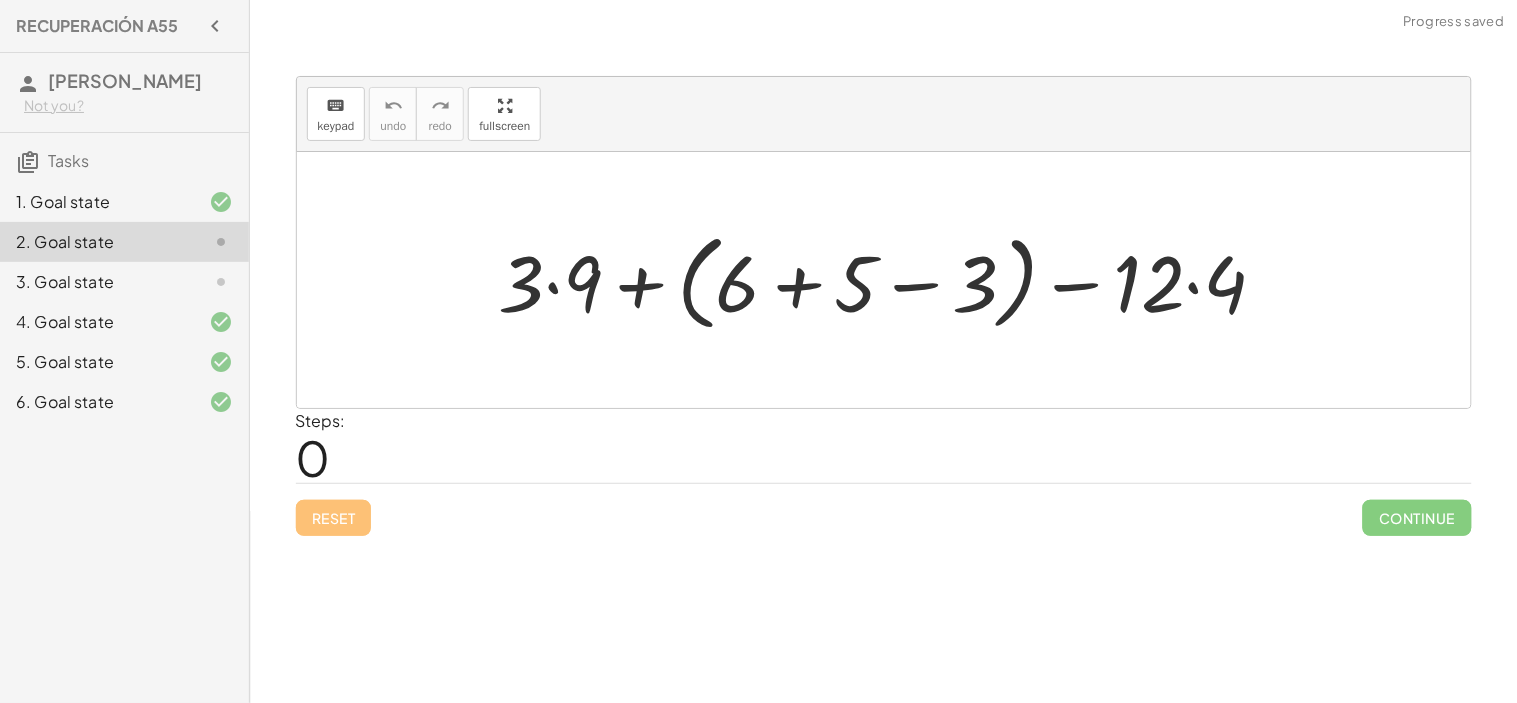 click at bounding box center (891, 280) 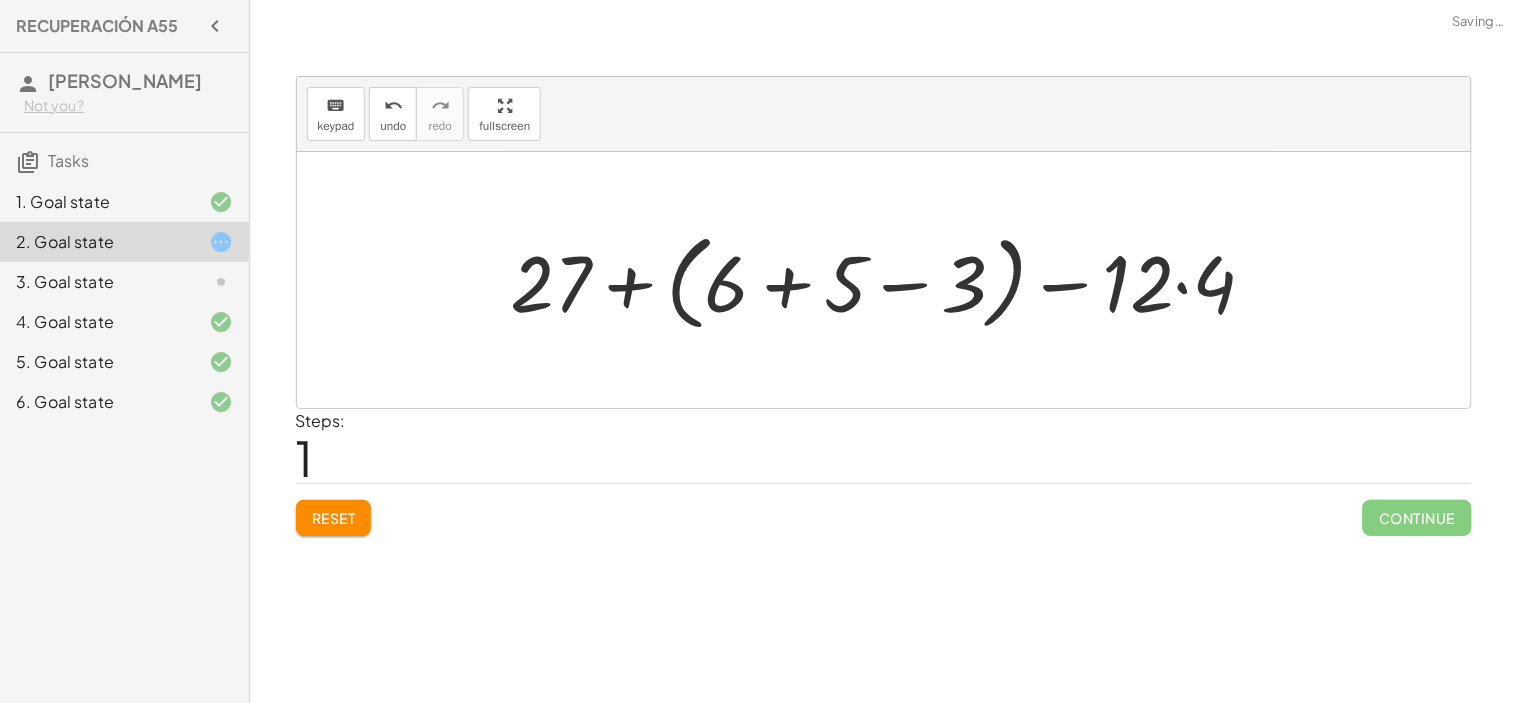 click at bounding box center (891, 280) 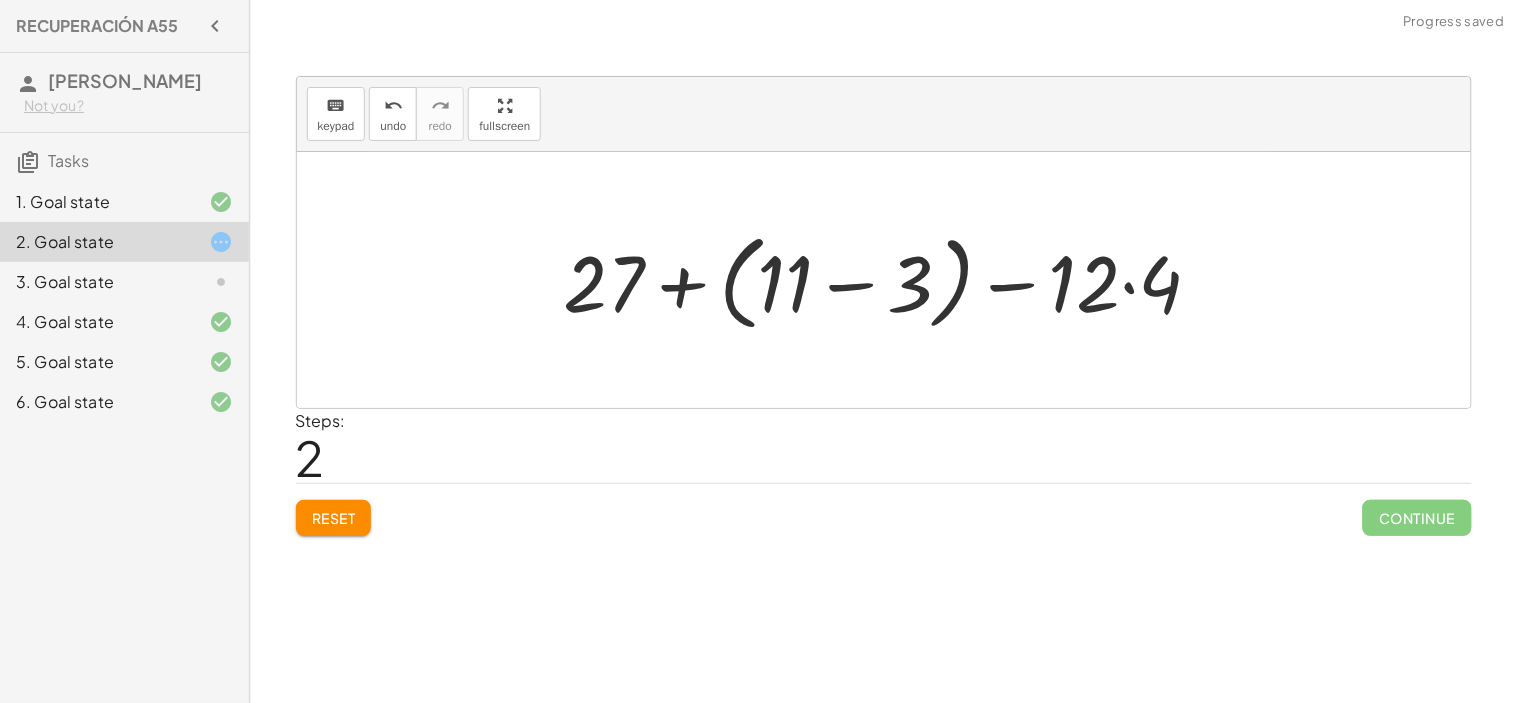 click at bounding box center [891, 280] 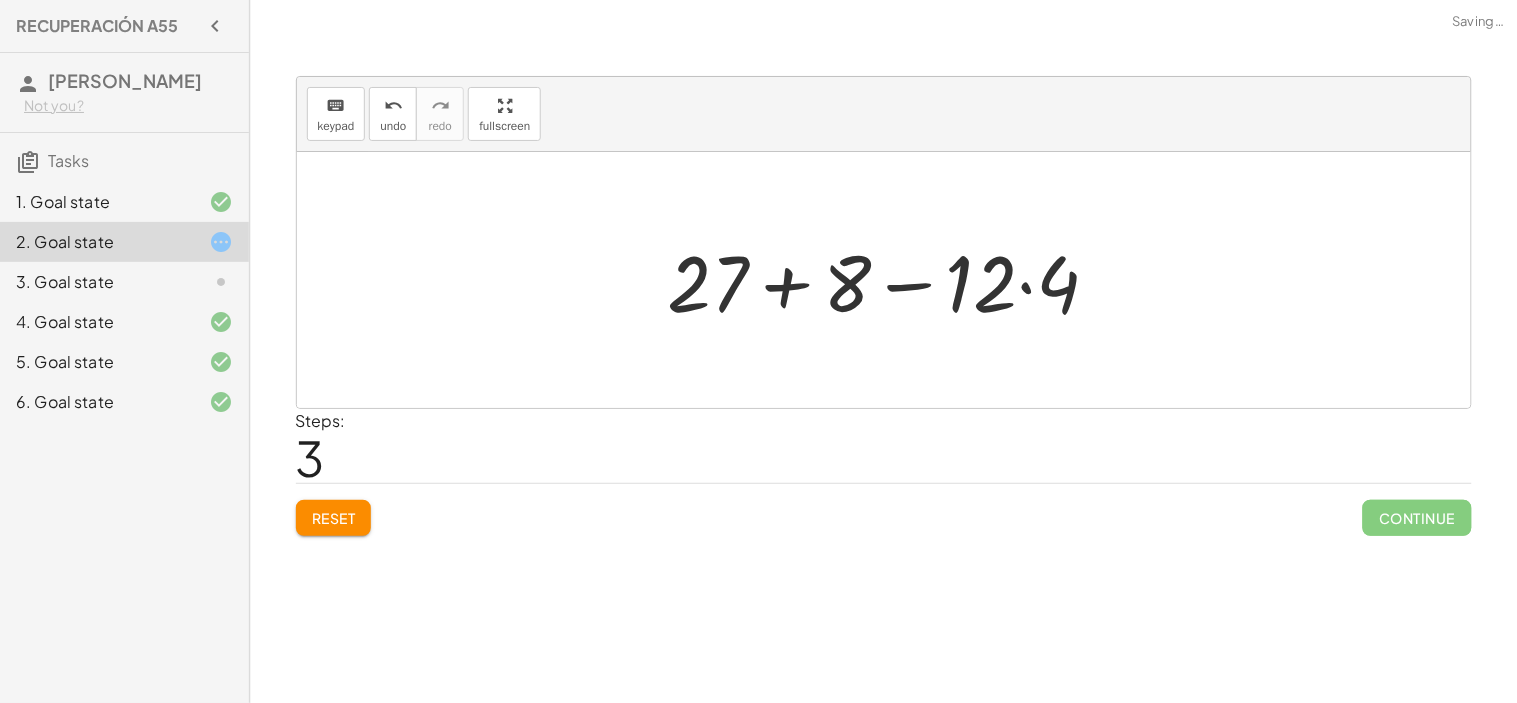 click at bounding box center [892, 280] 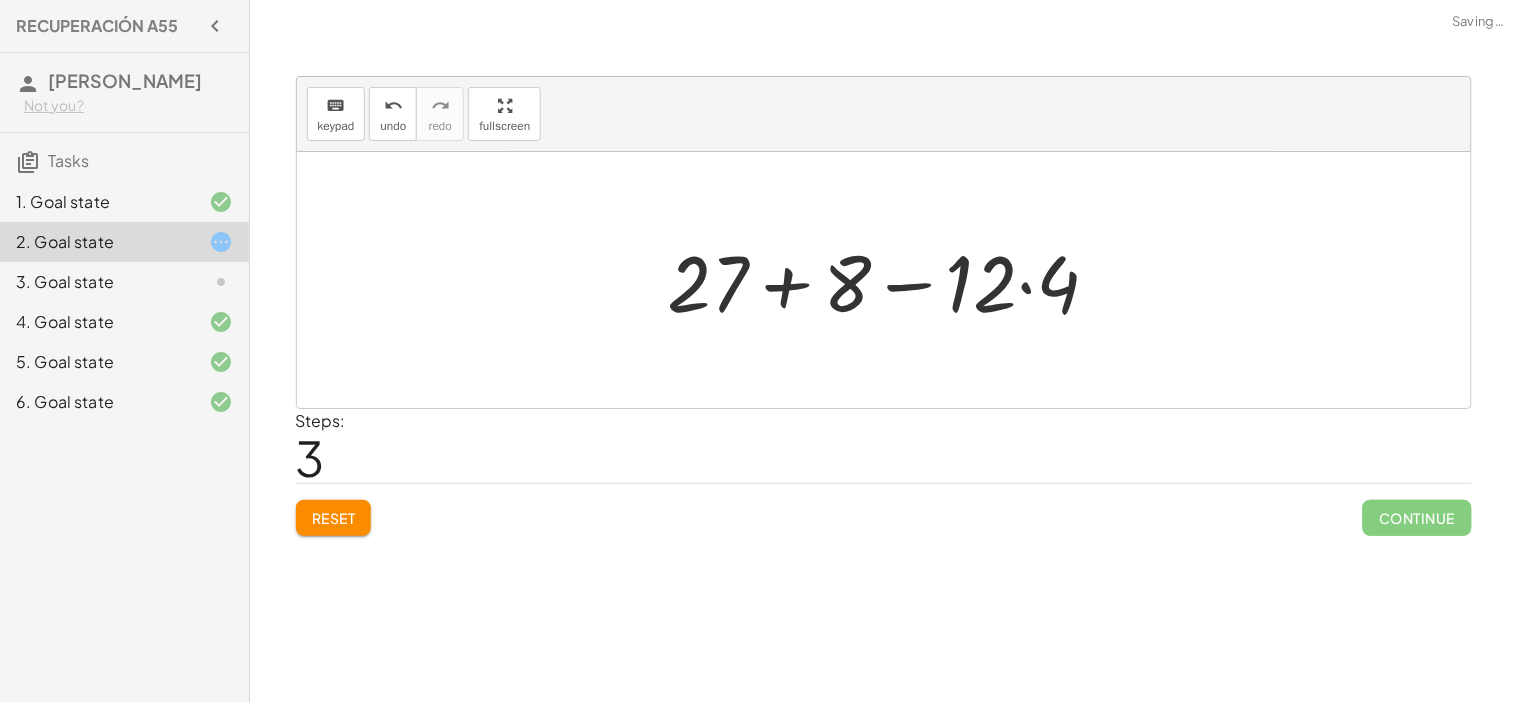 click at bounding box center [892, 280] 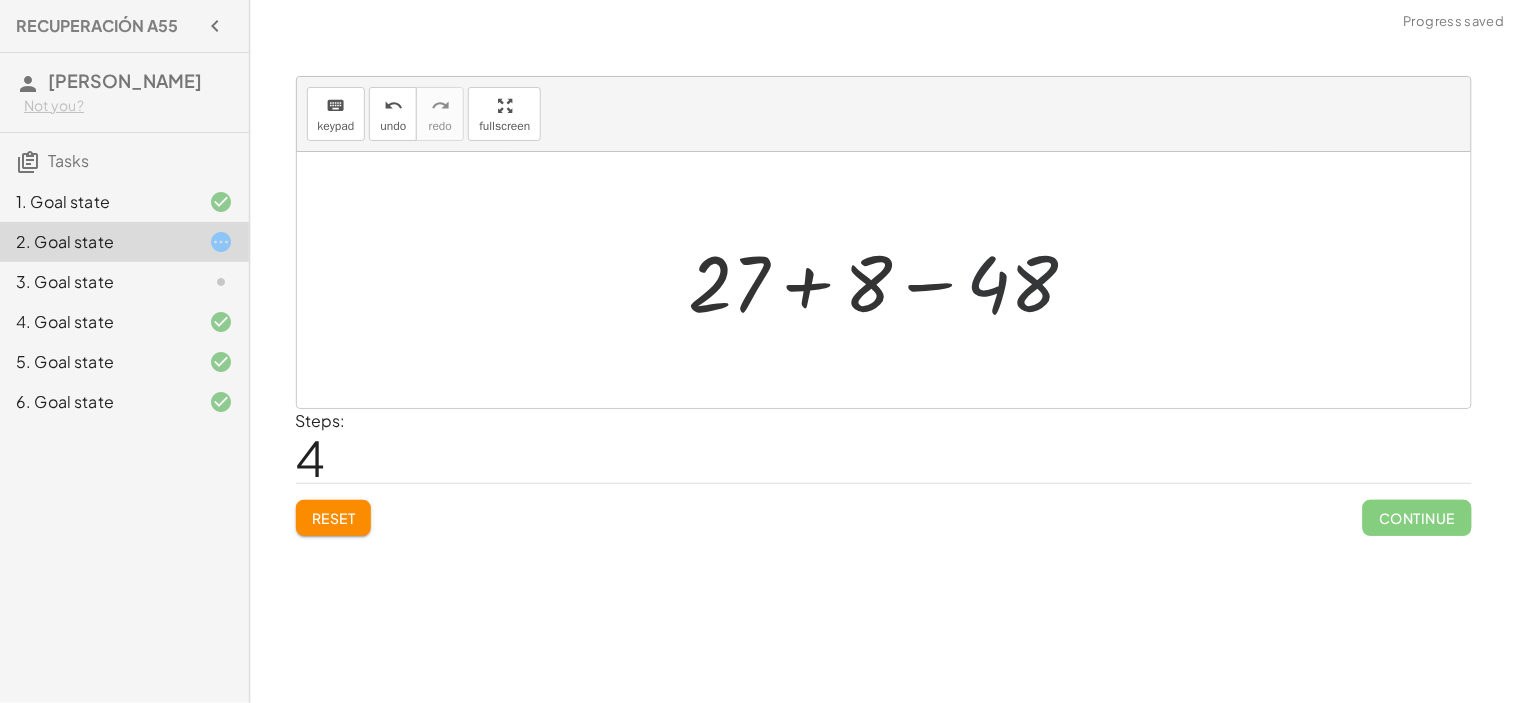 click at bounding box center [892, 280] 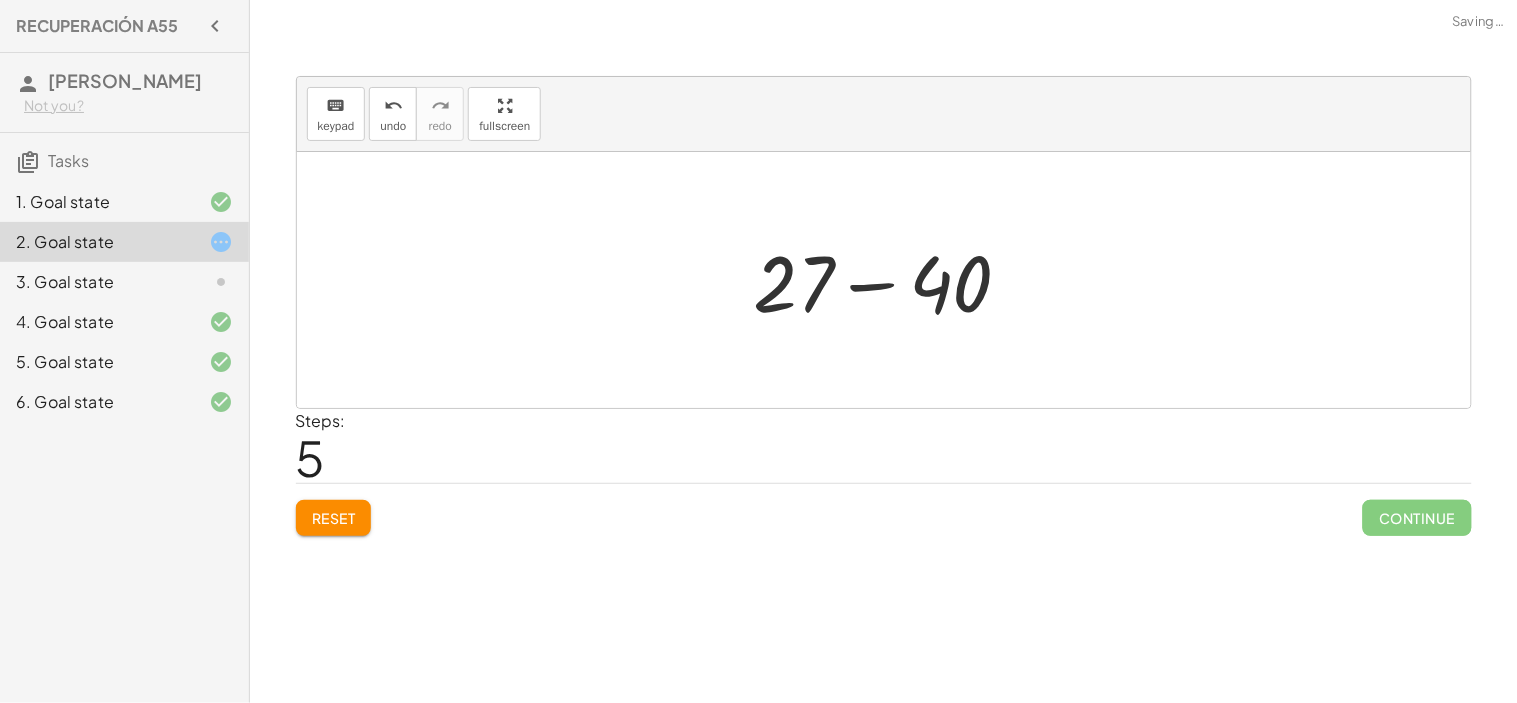 click at bounding box center [891, 280] 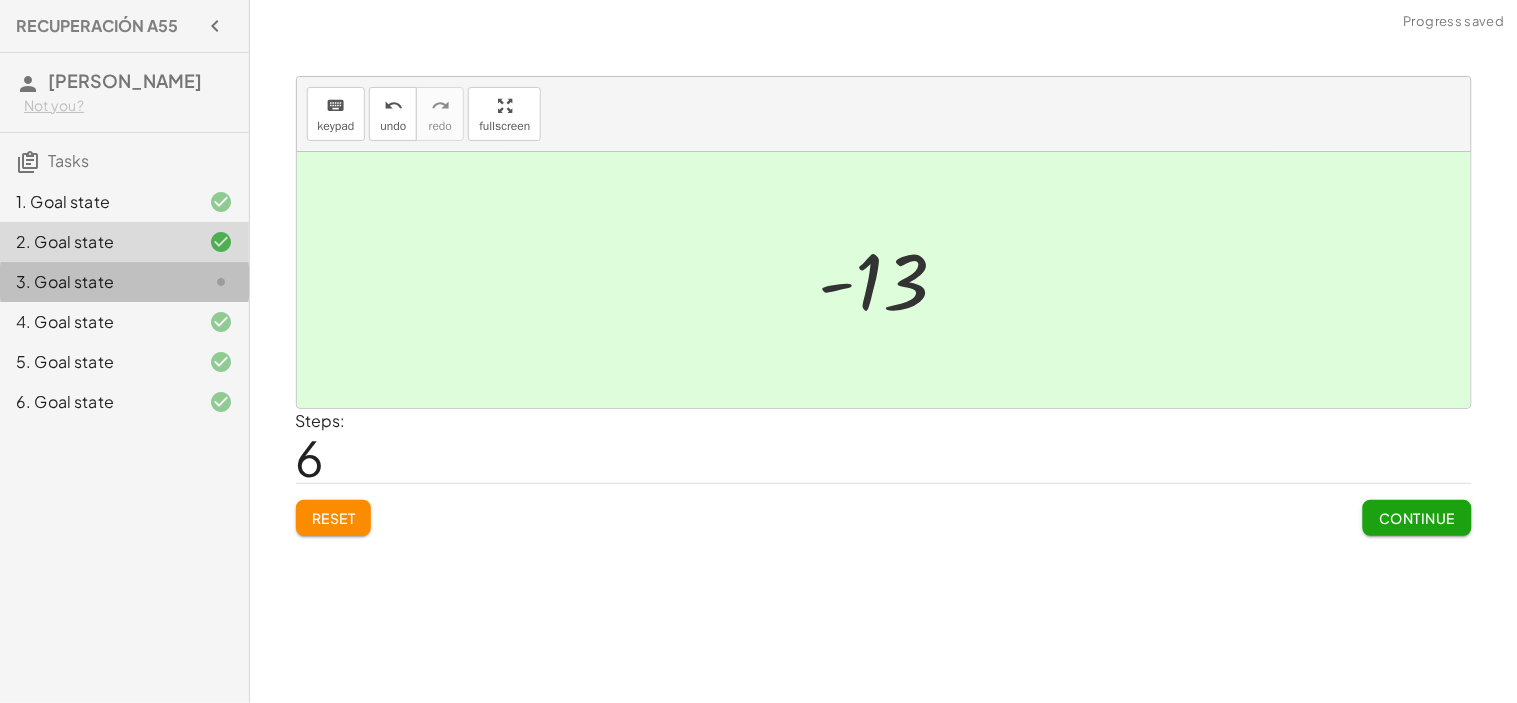 click on "3. Goal state" 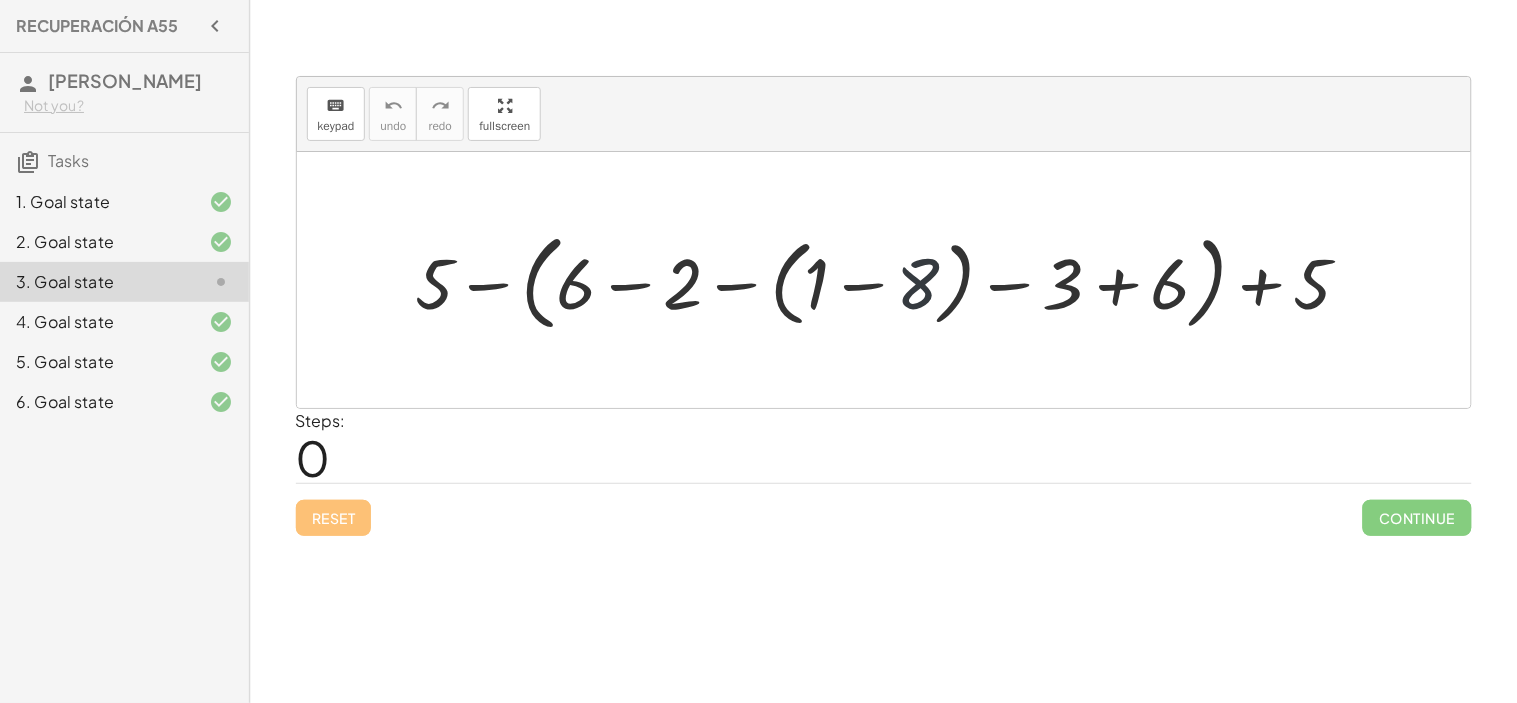 click at bounding box center (892, 280) 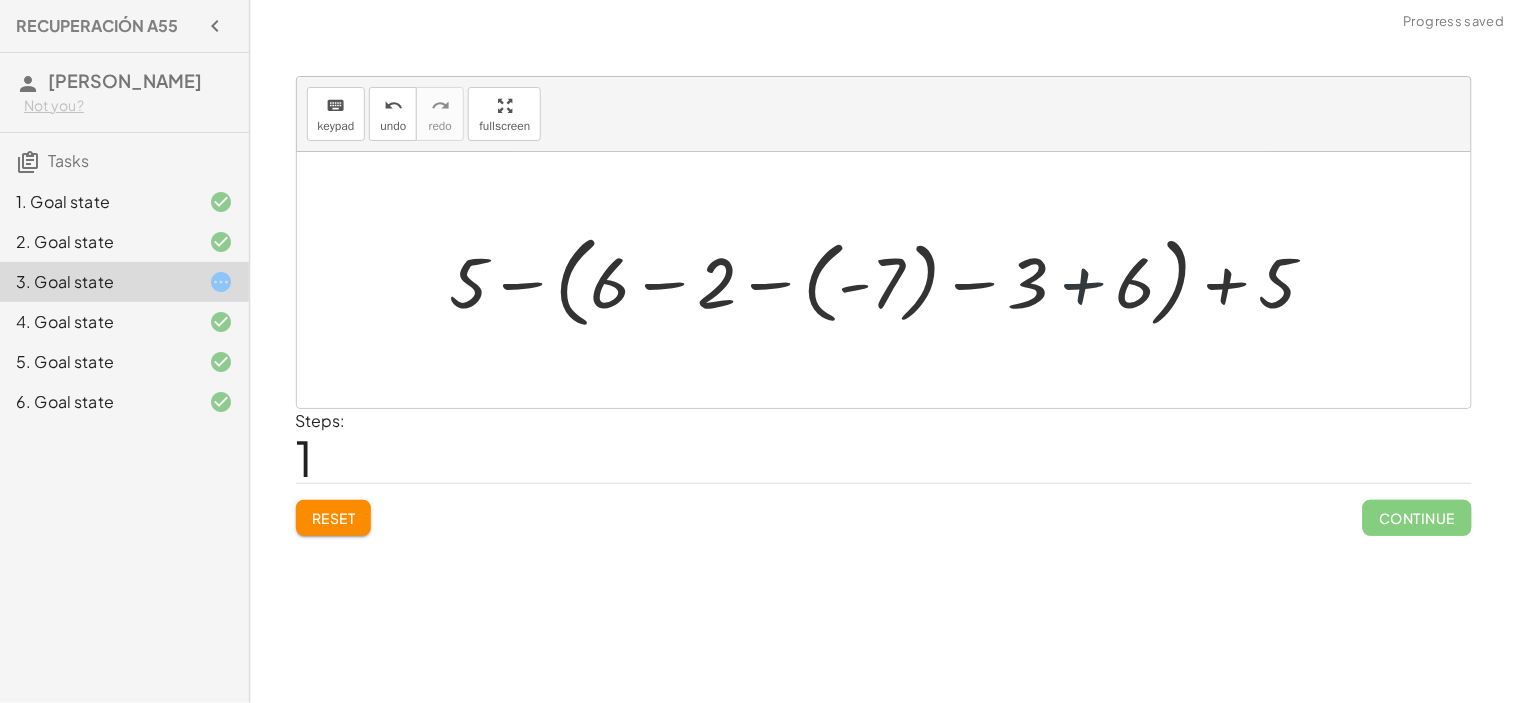 click at bounding box center [891, 279] 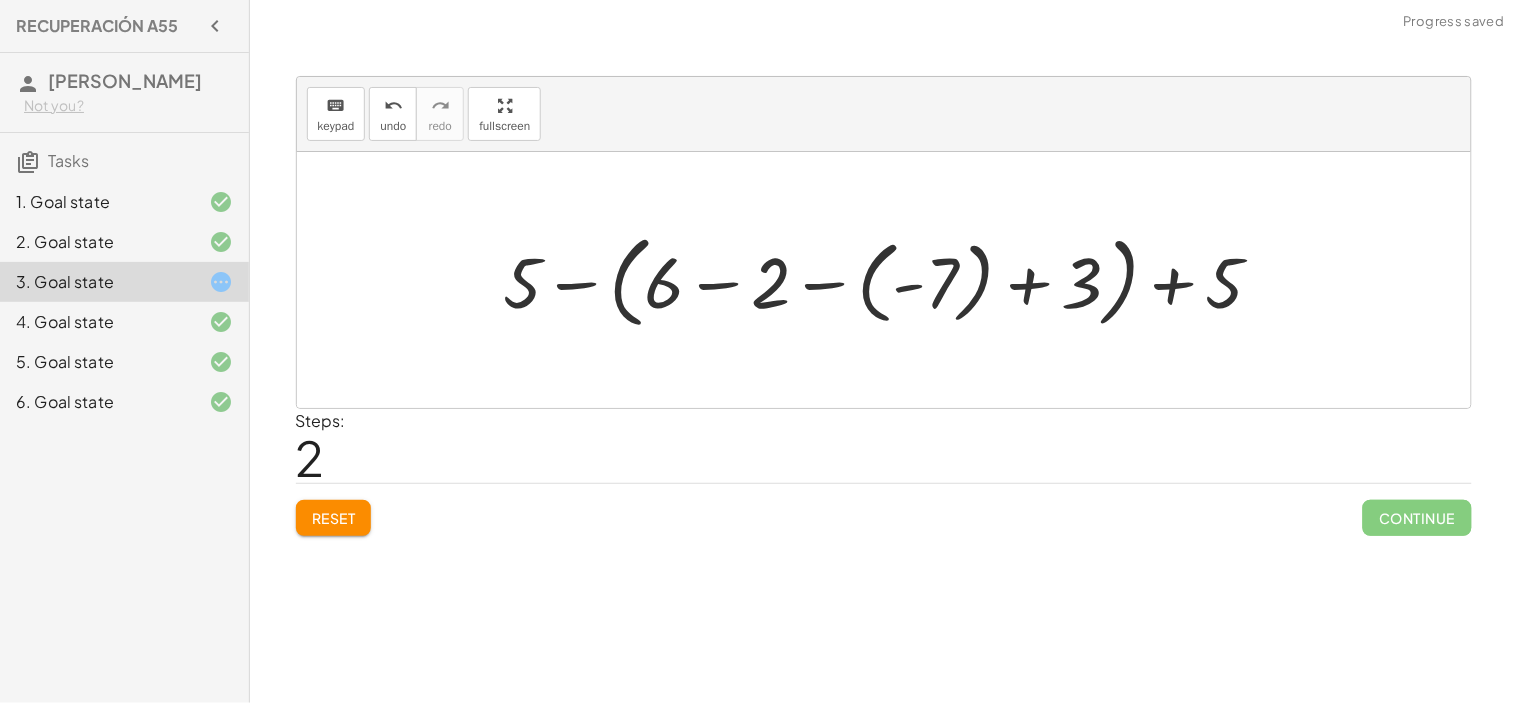 click at bounding box center (892, 279) 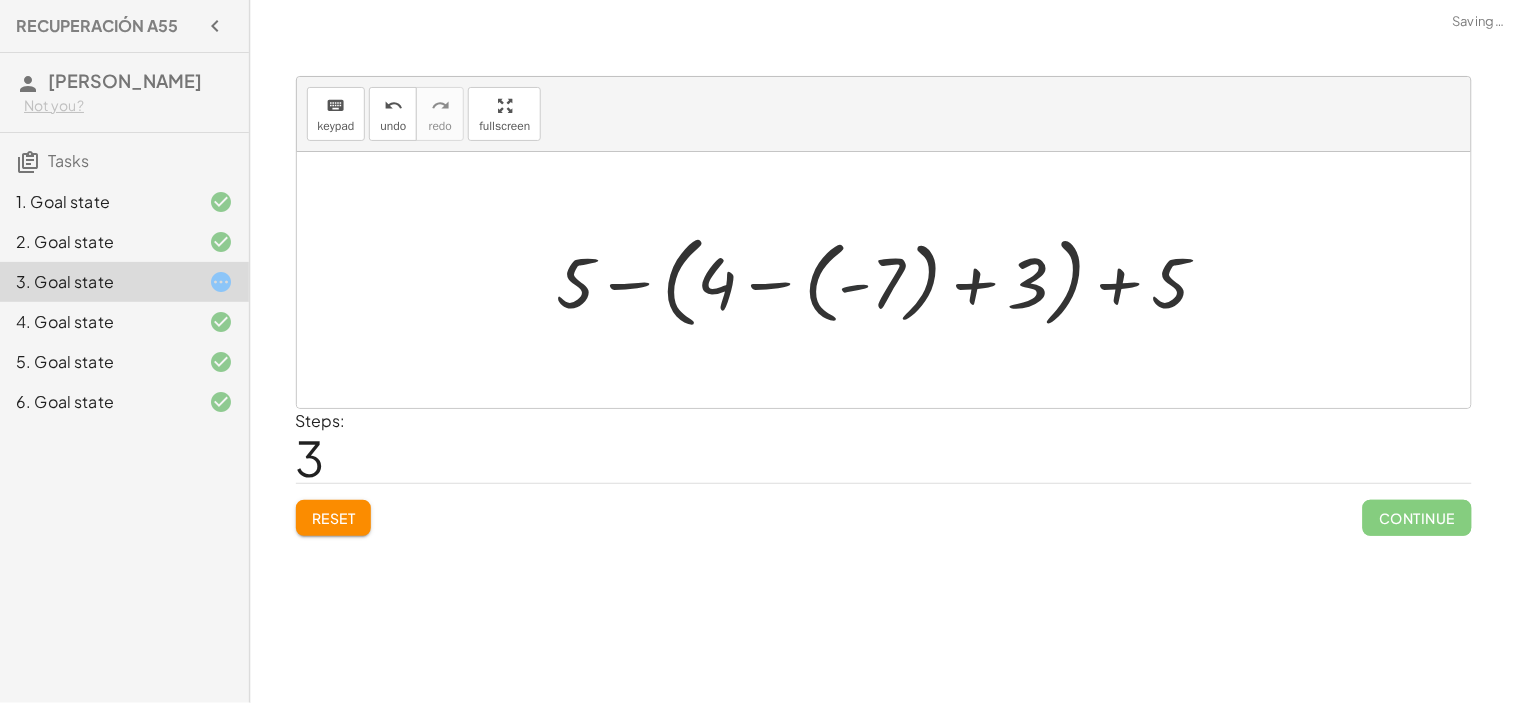 click at bounding box center [891, 279] 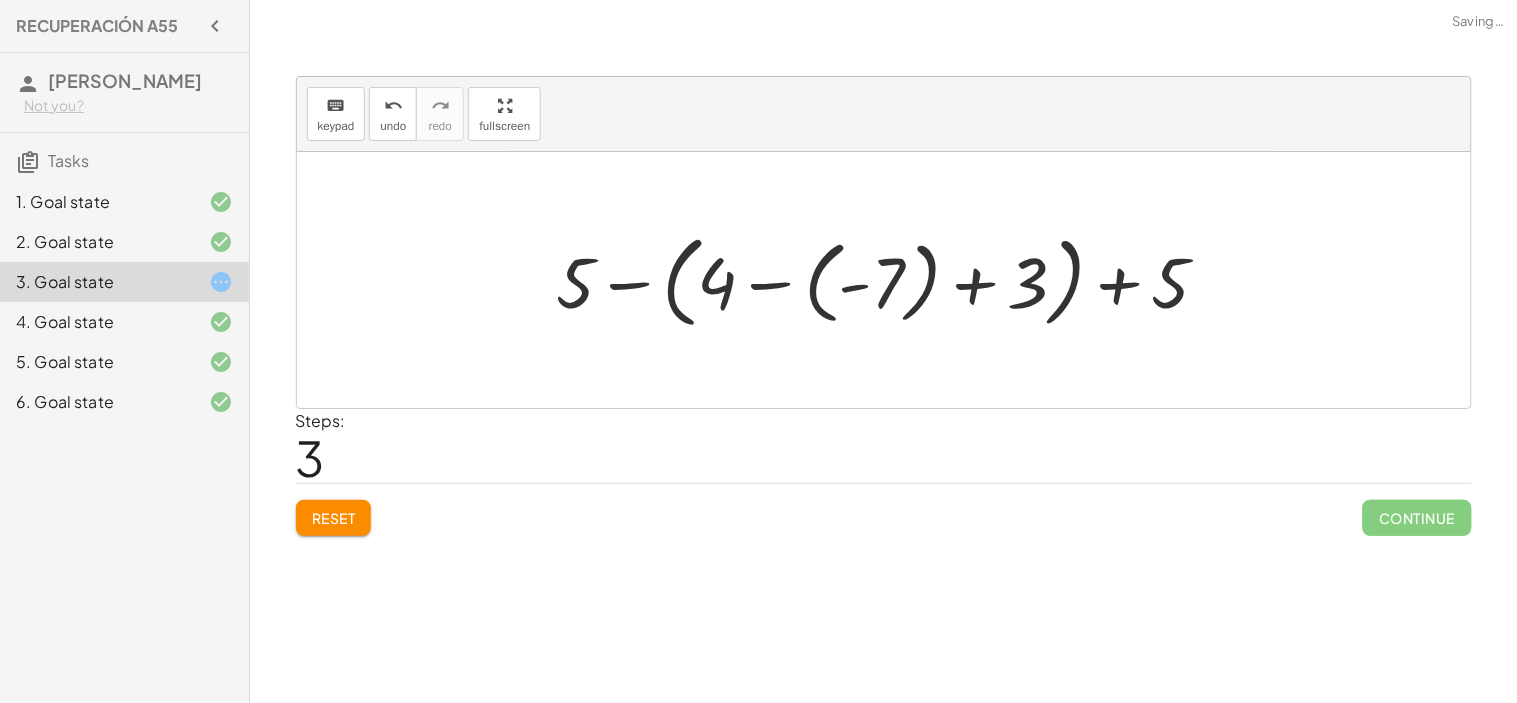 click at bounding box center (891, 279) 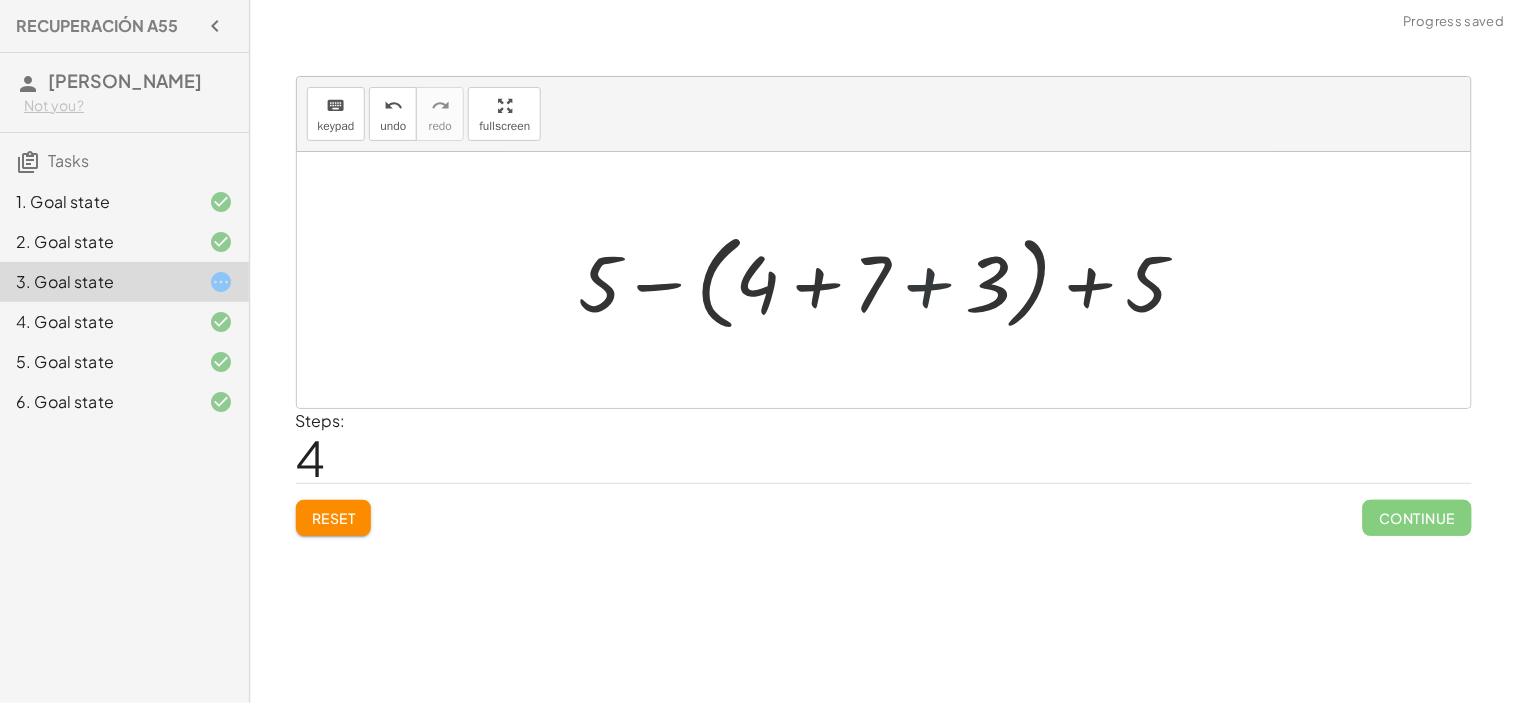 click at bounding box center (891, 280) 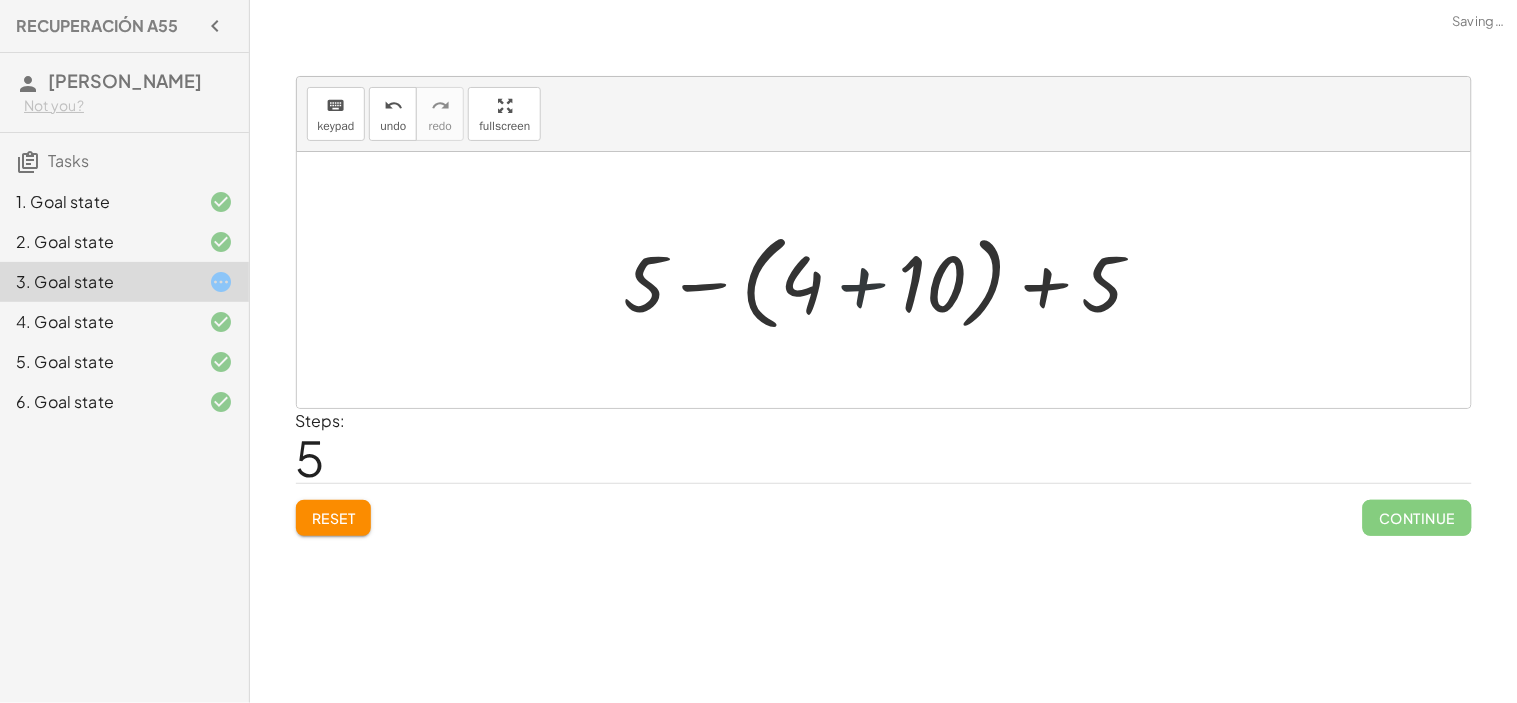 click at bounding box center (892, 280) 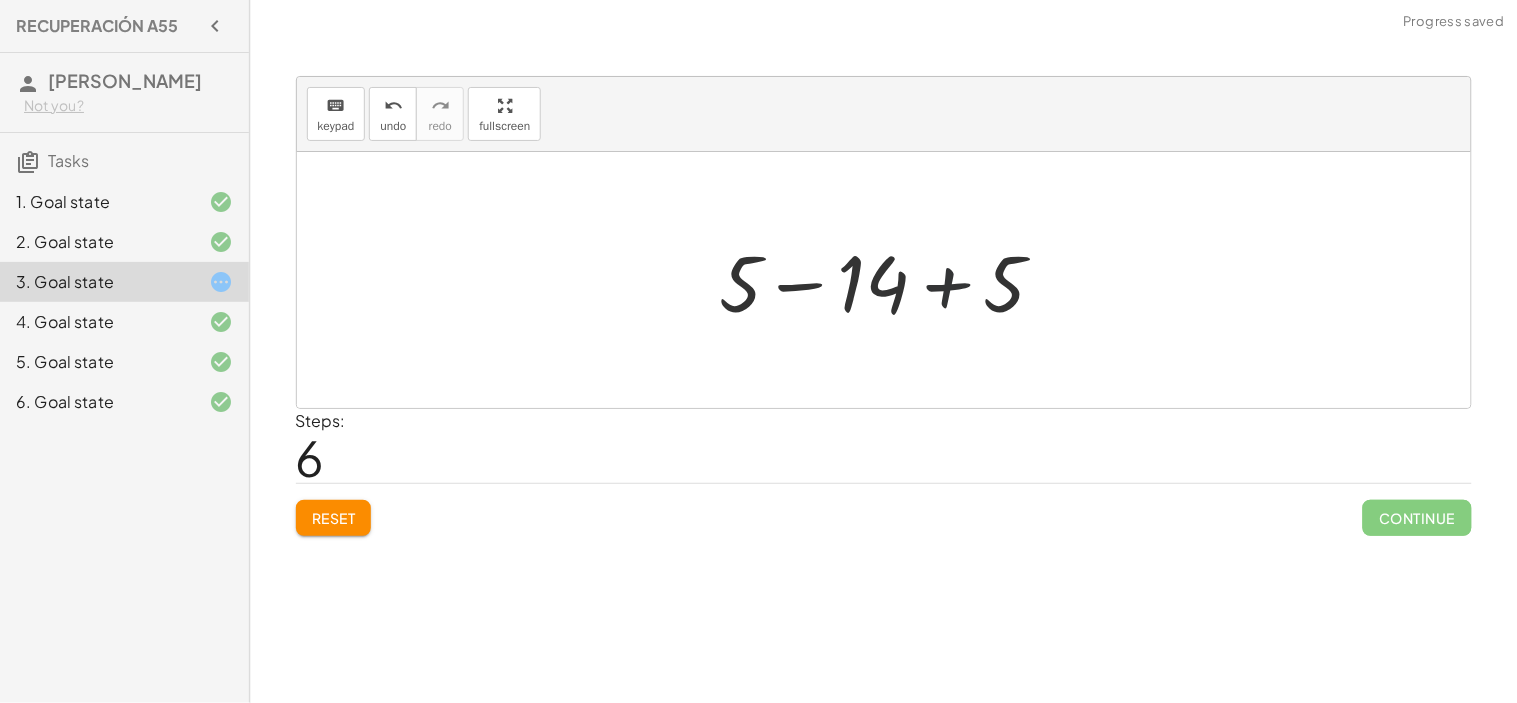 click at bounding box center (891, 280) 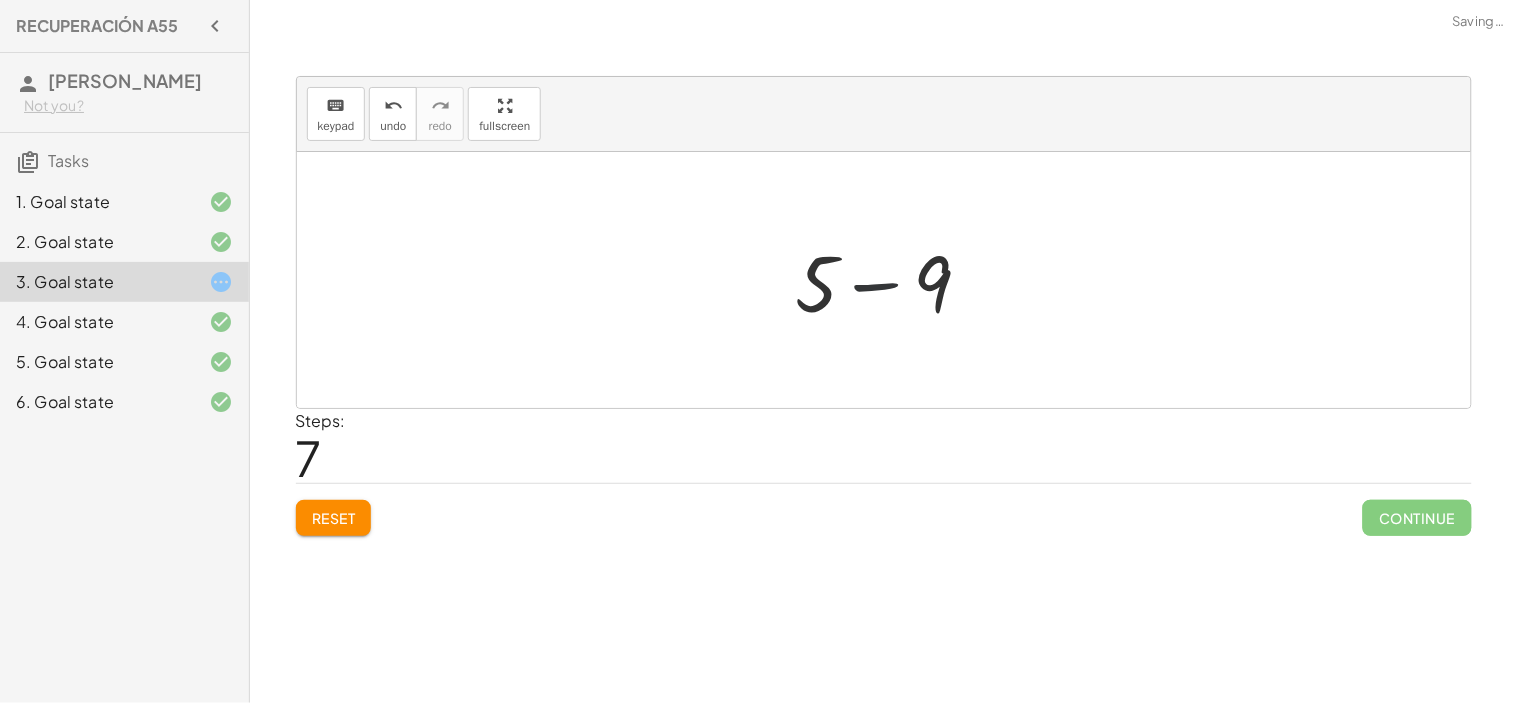 click at bounding box center (892, 280) 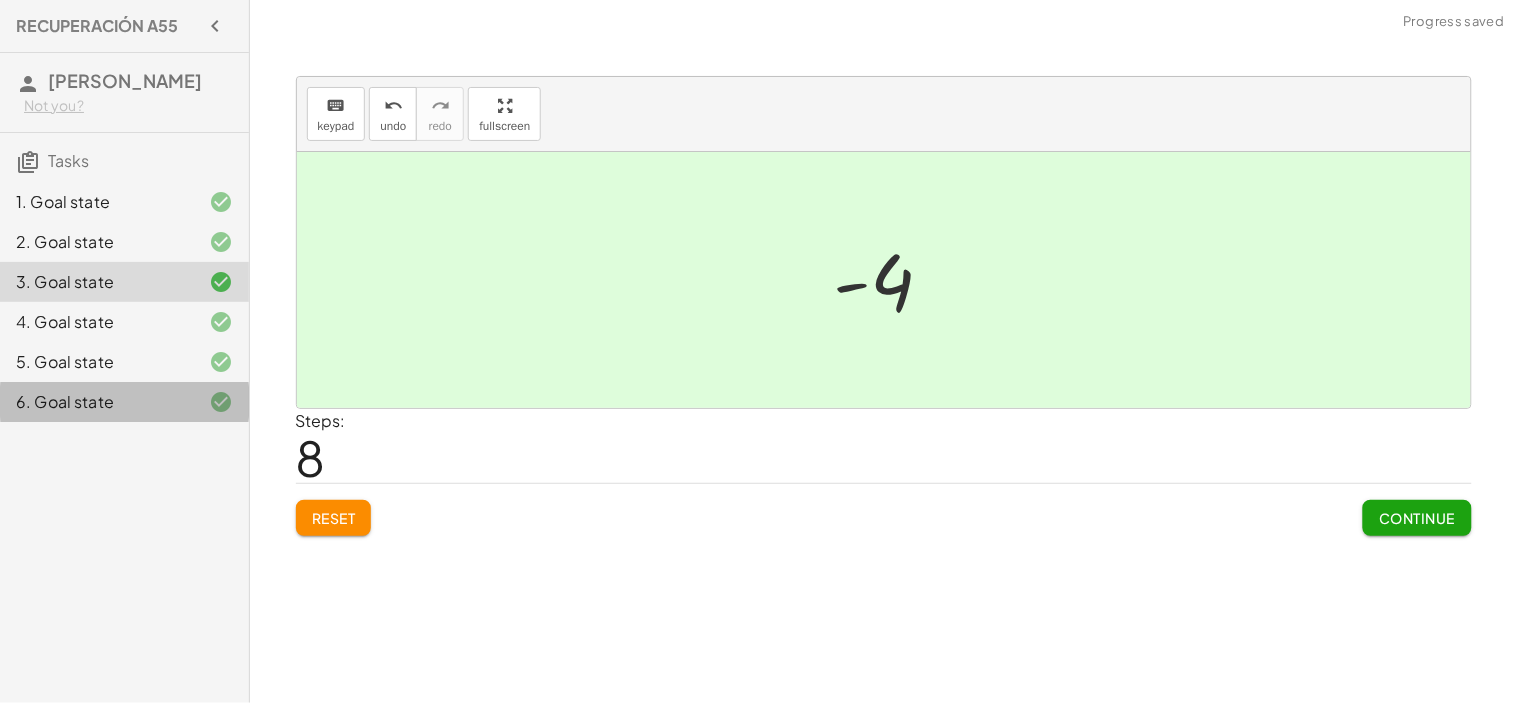 click on "6. Goal state" 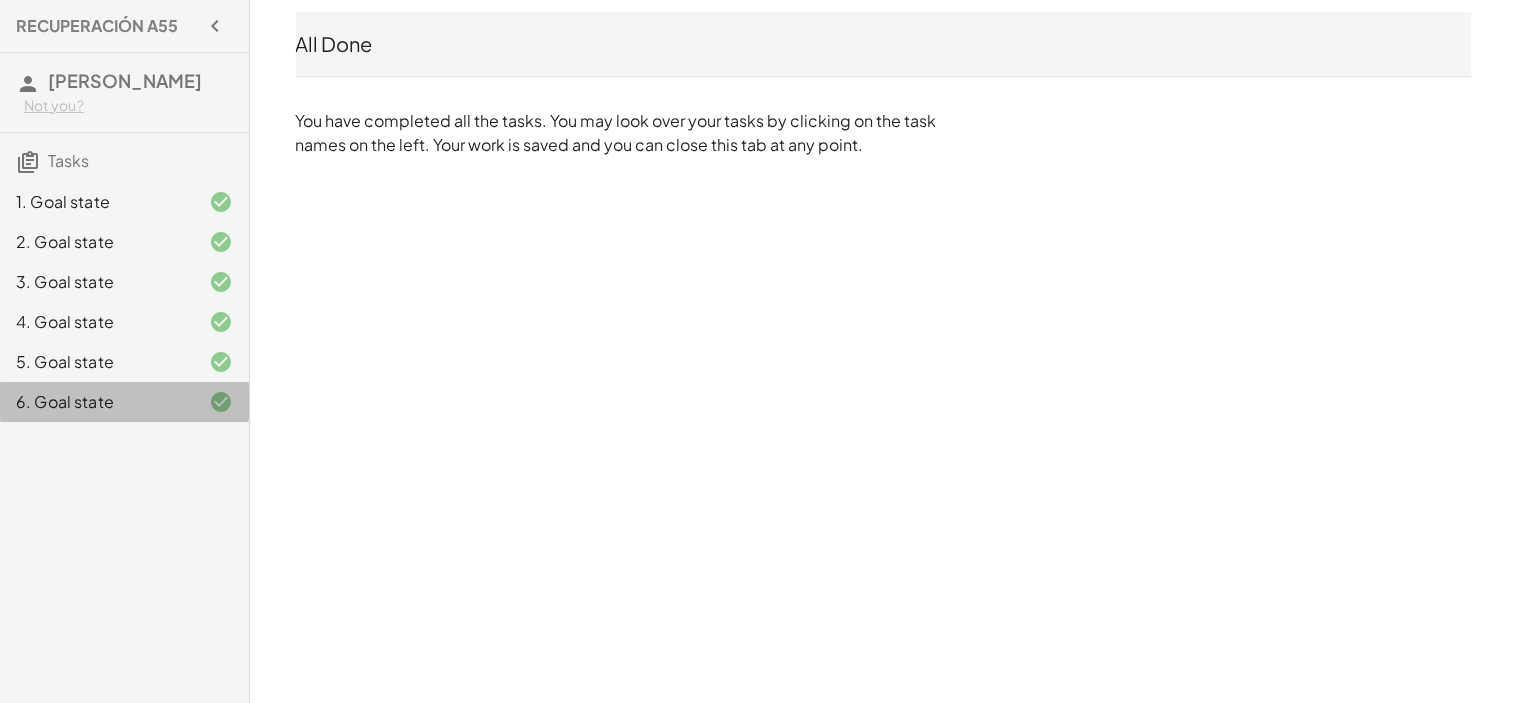 click on "6. Goal state" 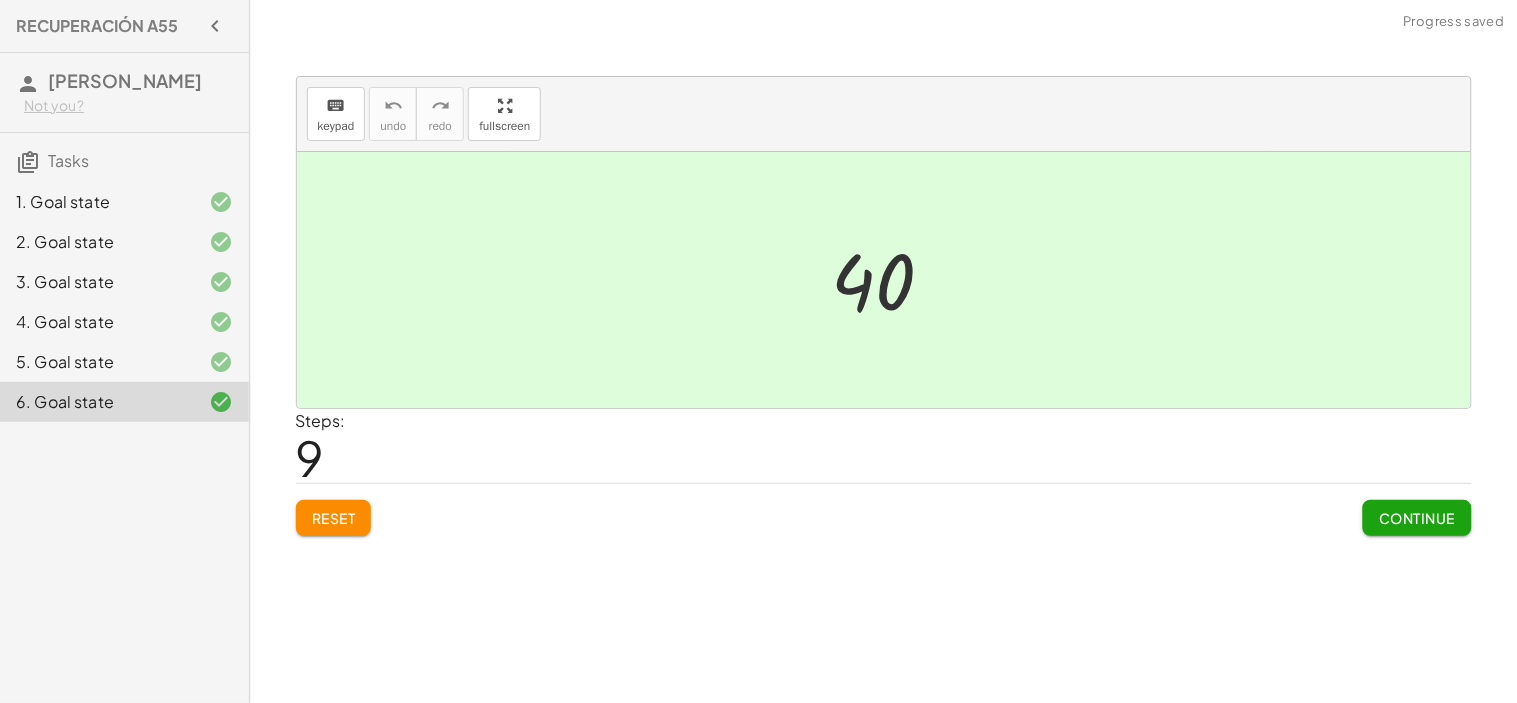 click on "RECUPERACIÓN A55 [PERSON_NAME] Not you? Tasks 1. Goal state 2. Goal state 3. Goal state 4. Goal state 5. Goal state 6. Goal state" at bounding box center (124, 351) 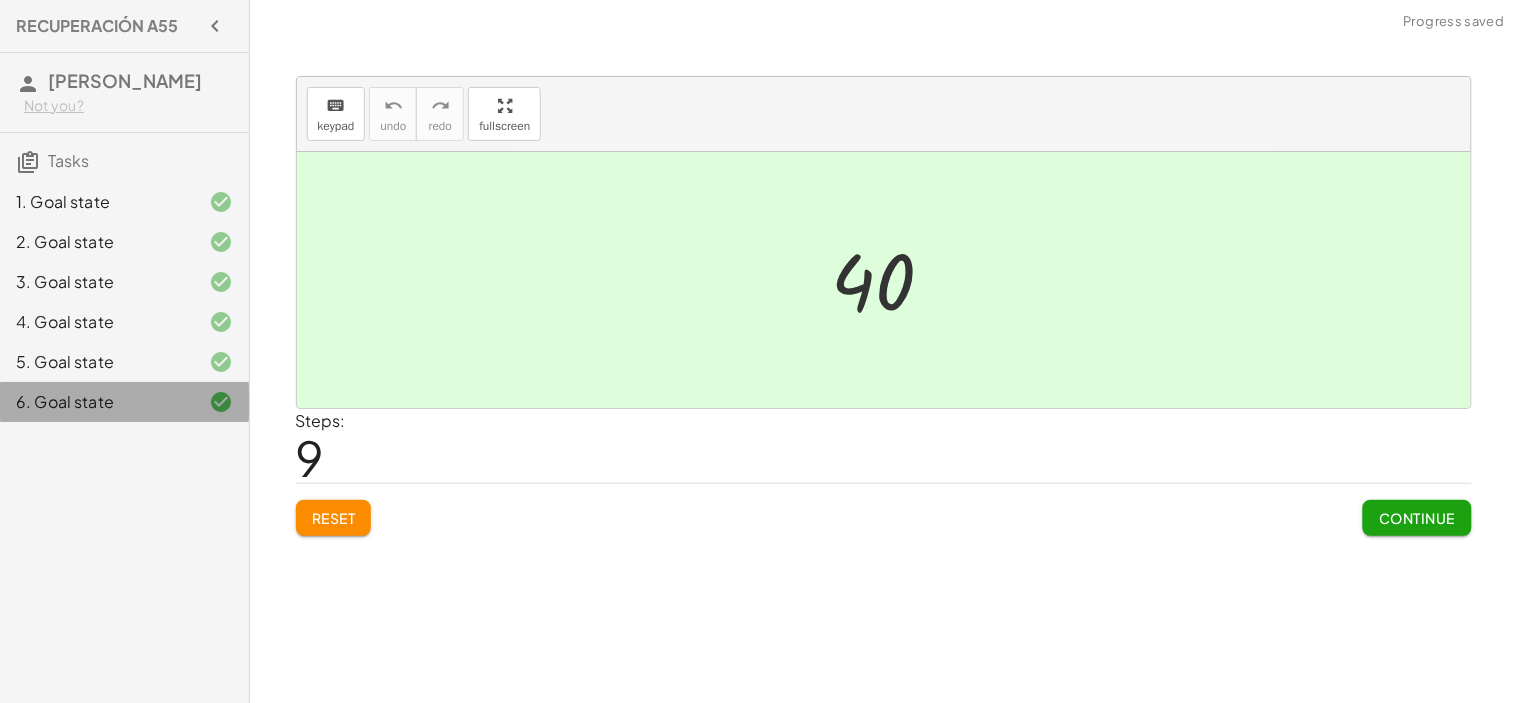click on "6. Goal state" 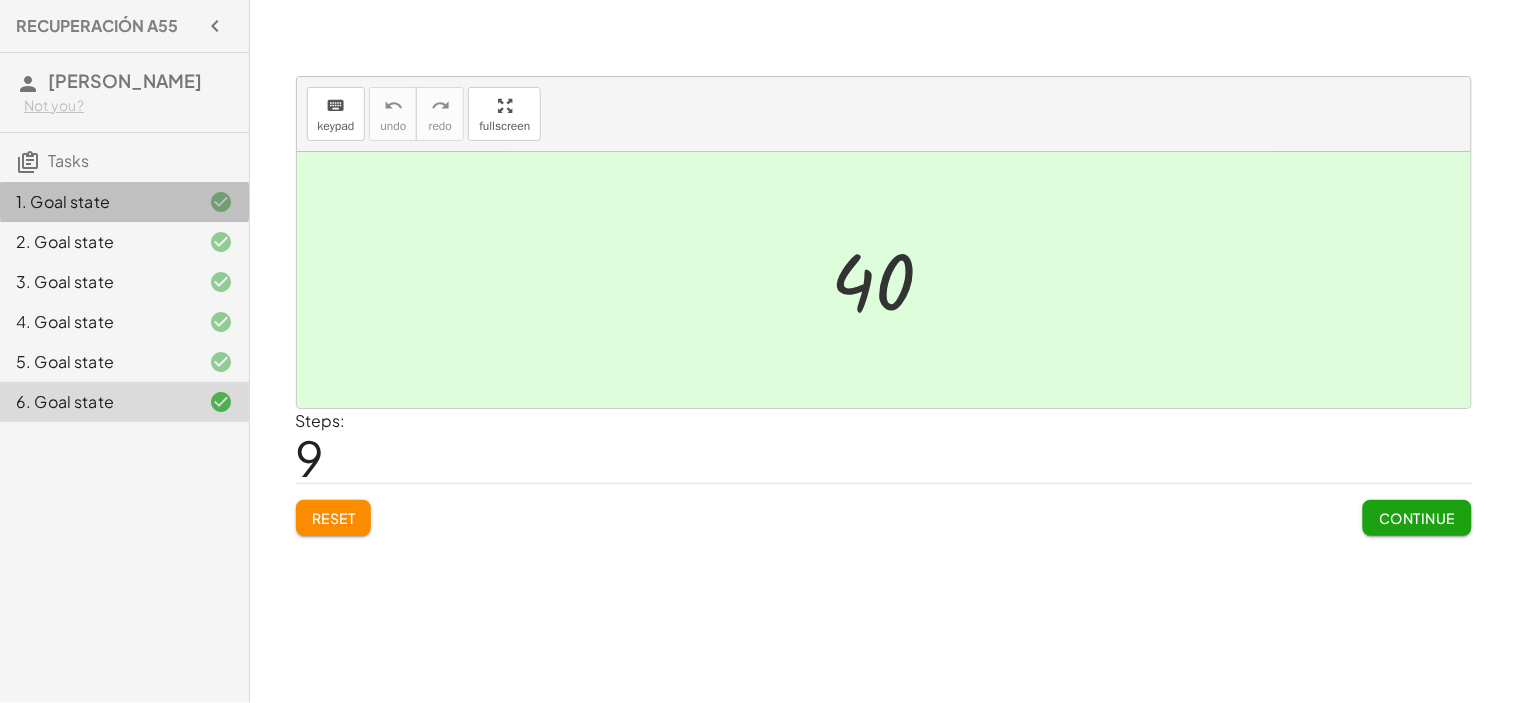 click on "1. Goal state" 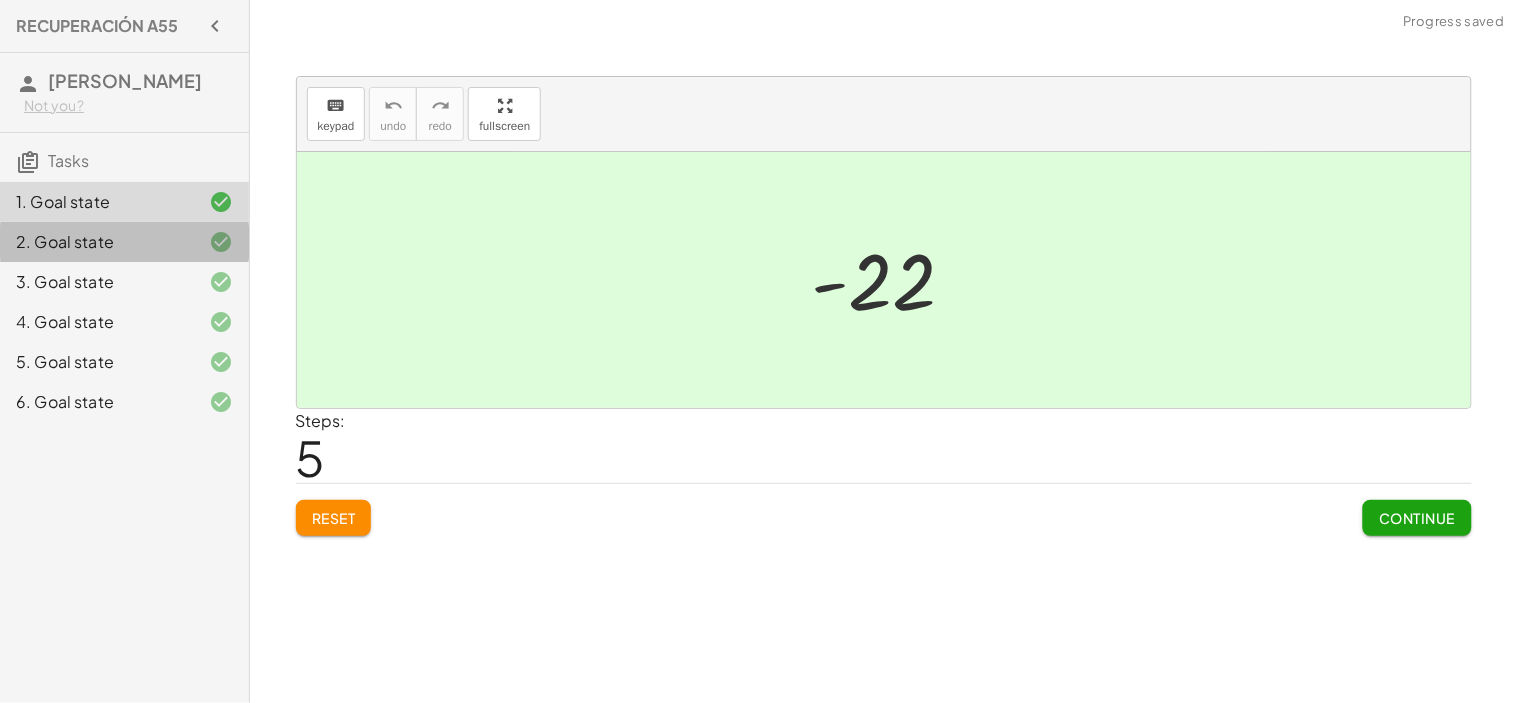 click on "2. Goal state" 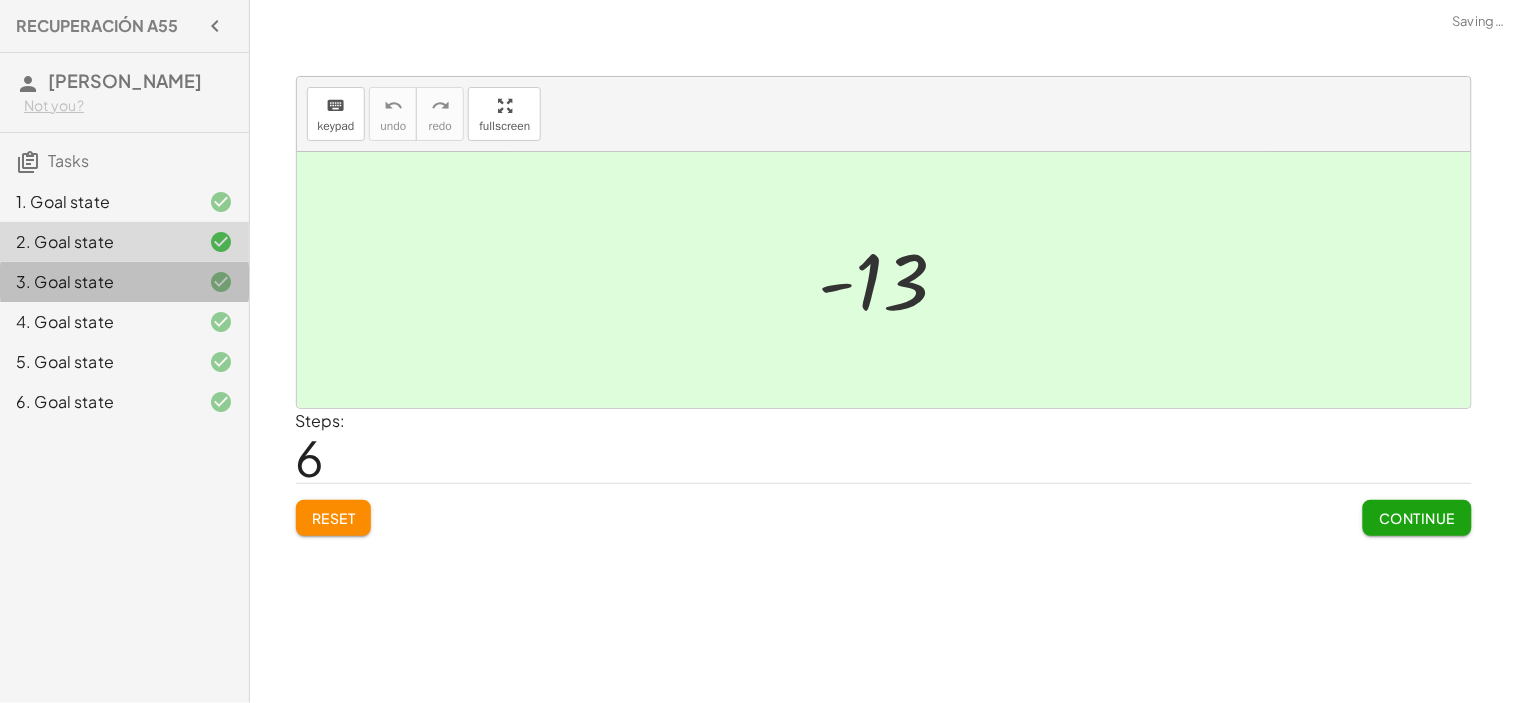 click on "3. Goal state" 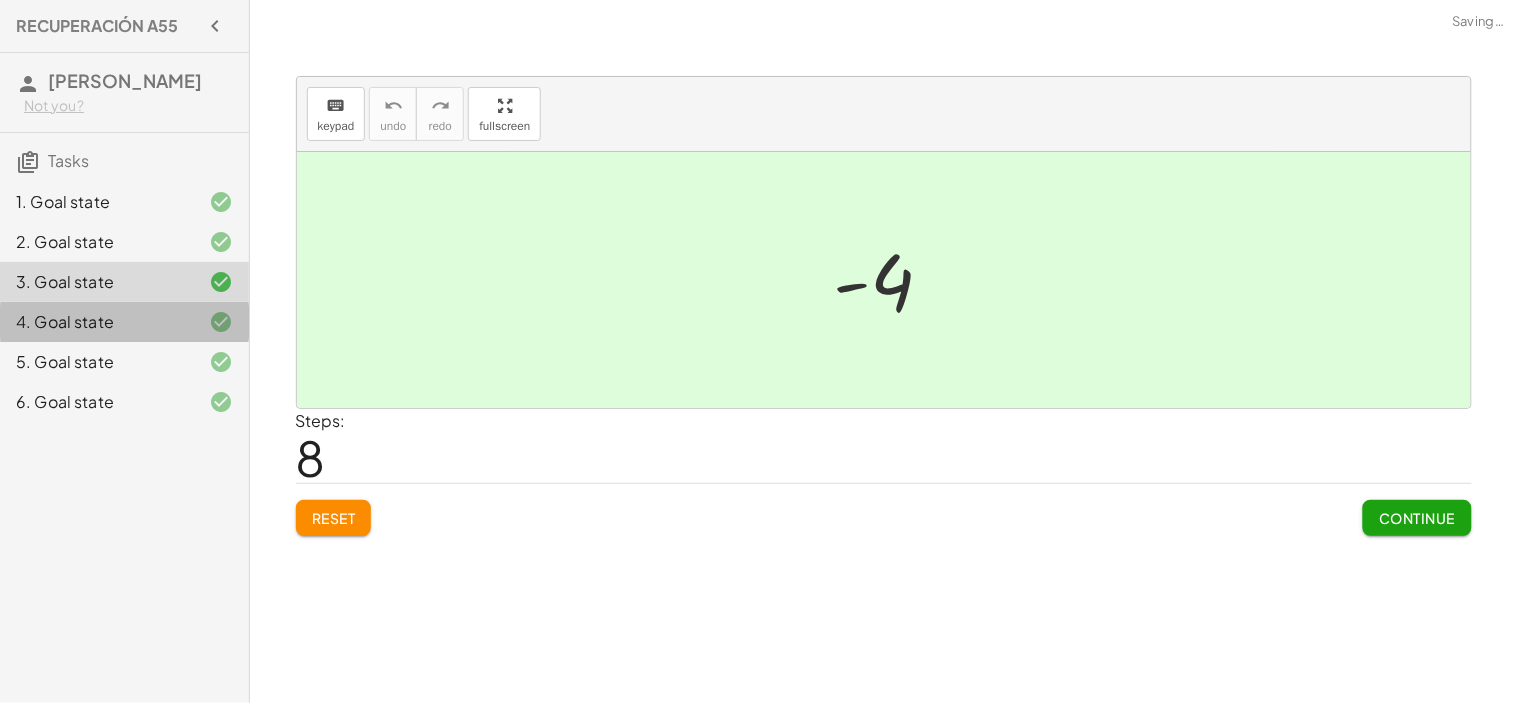 click on "4. Goal state" 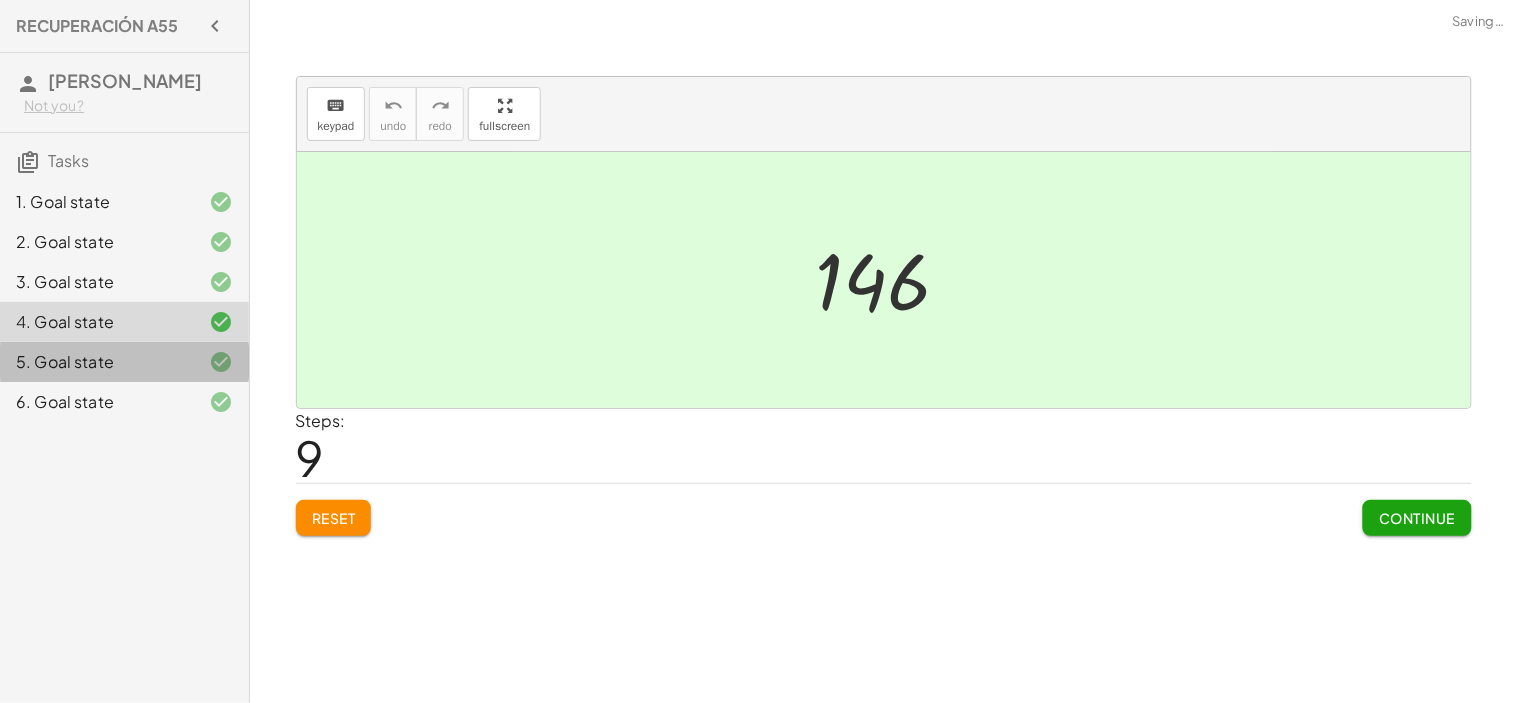click on "5. Goal state" 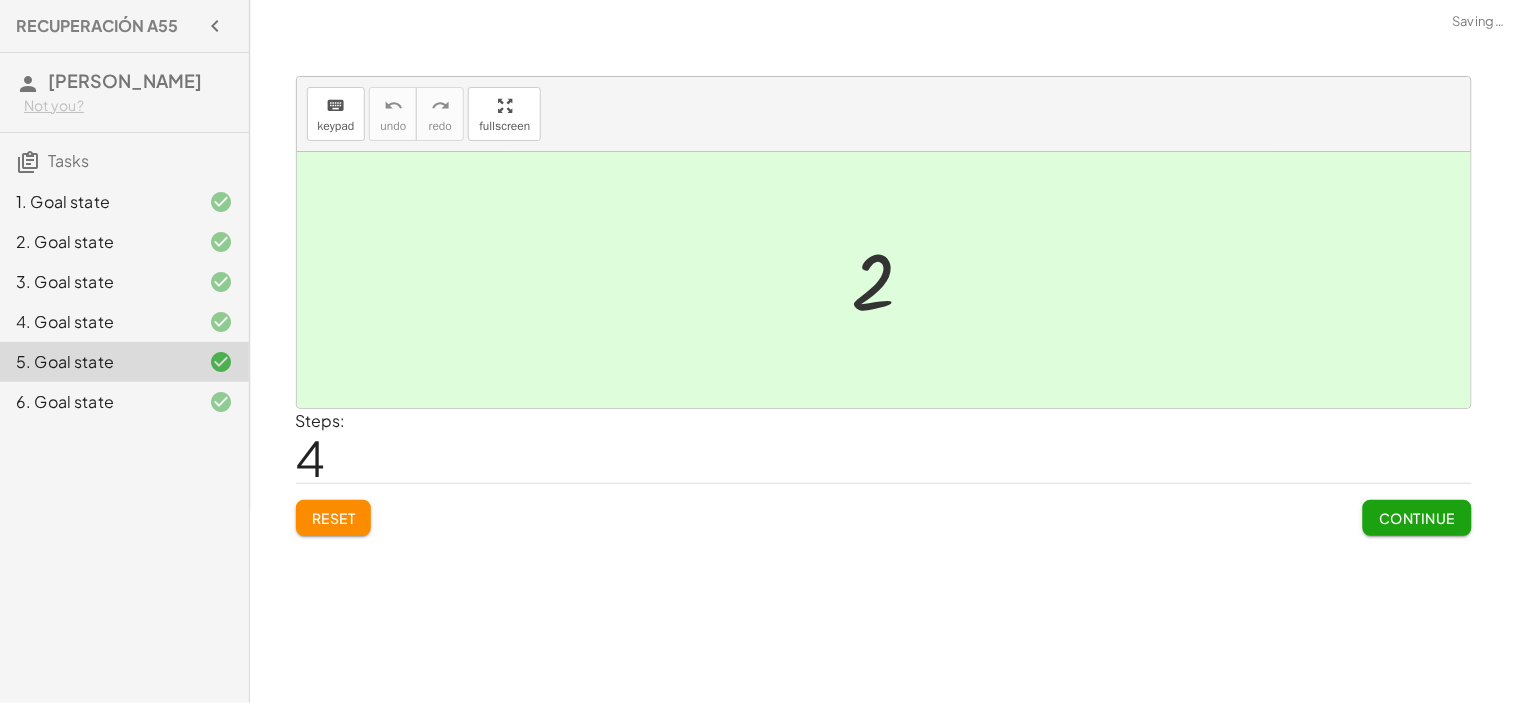 click on "6. Goal state" 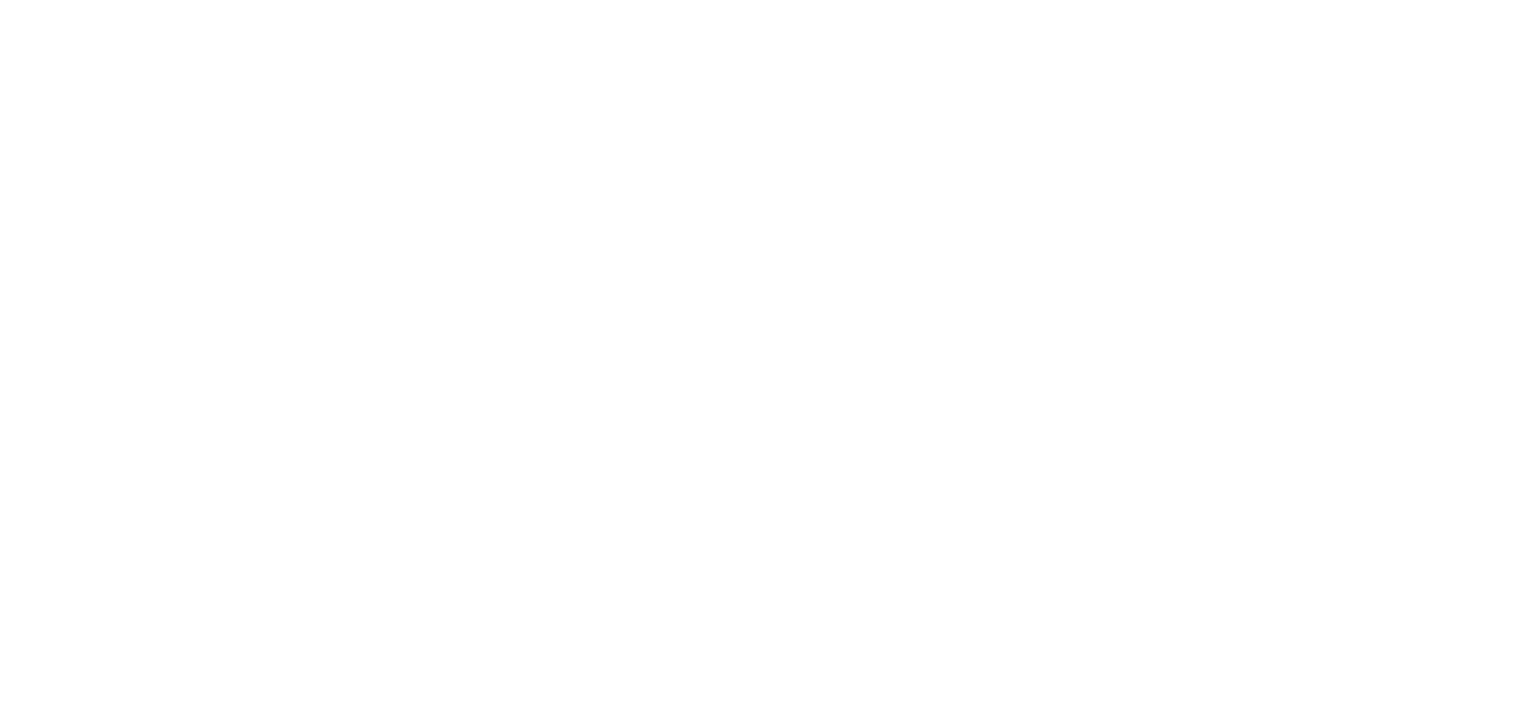 scroll, scrollTop: 0, scrollLeft: 0, axis: both 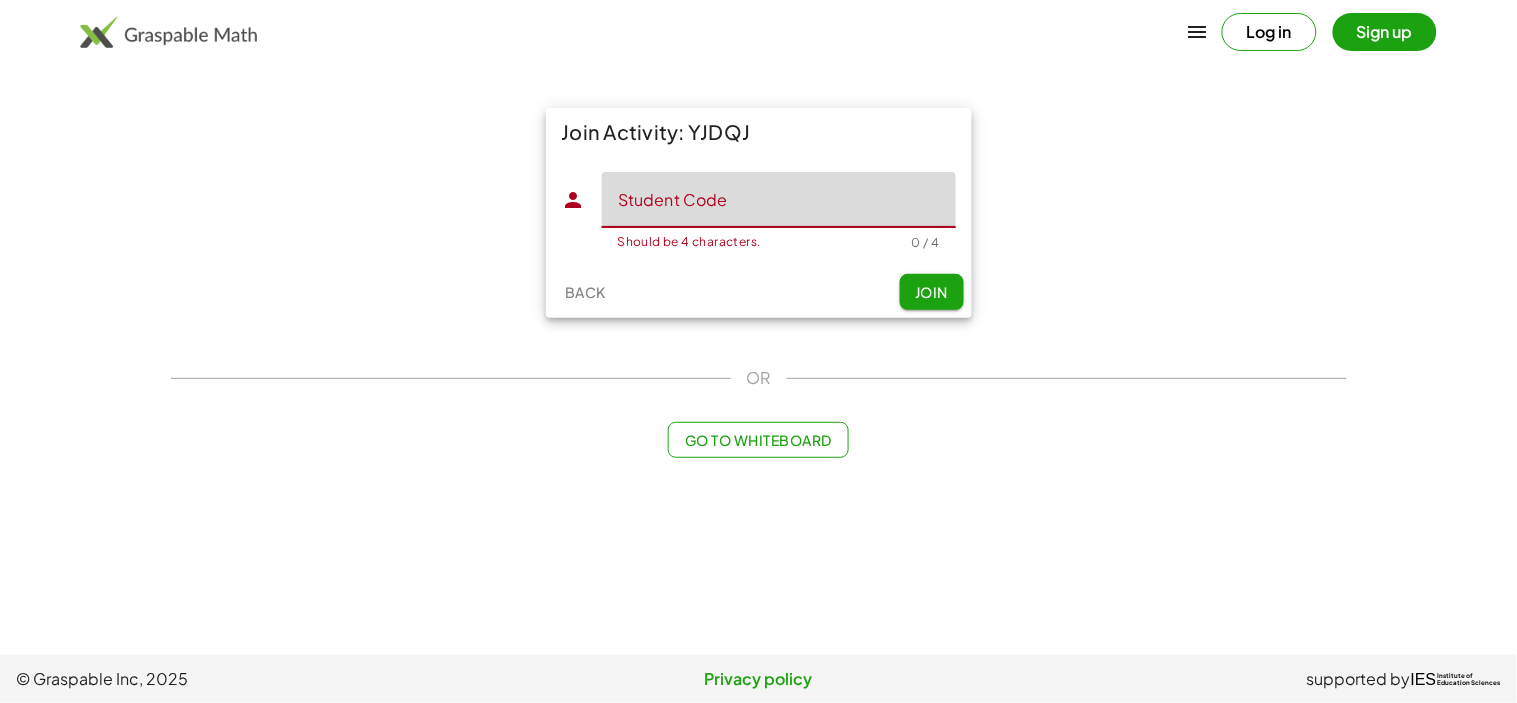 click on "Student Code" 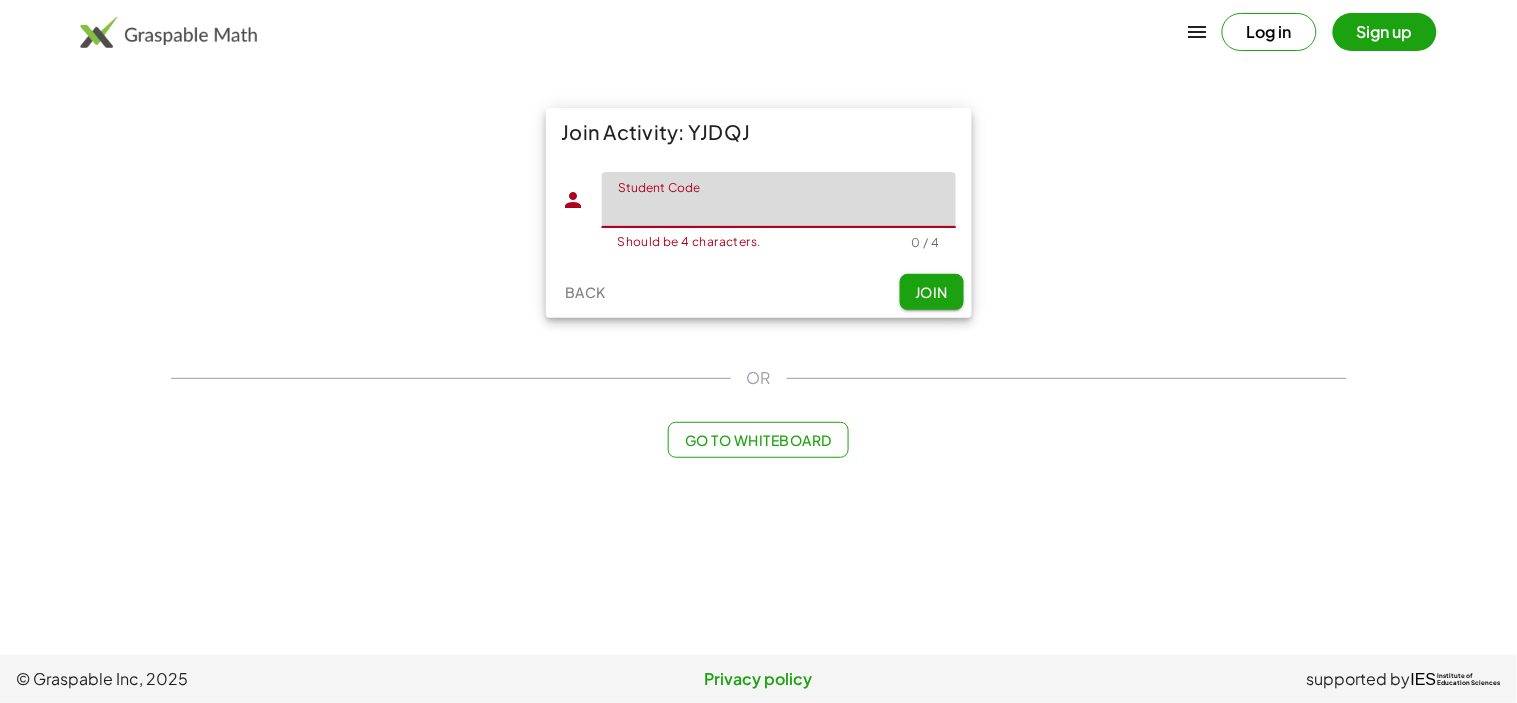 type on "****" 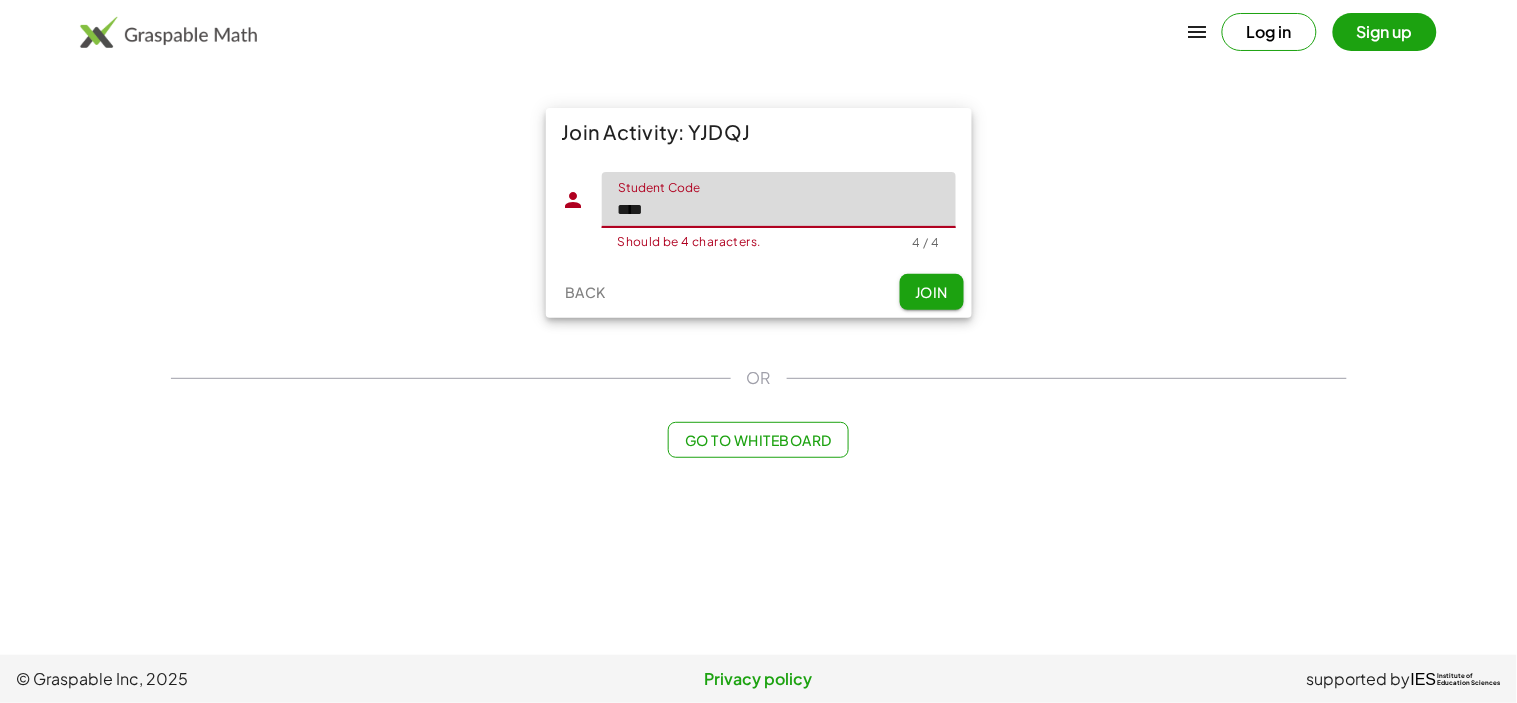 click on "****" 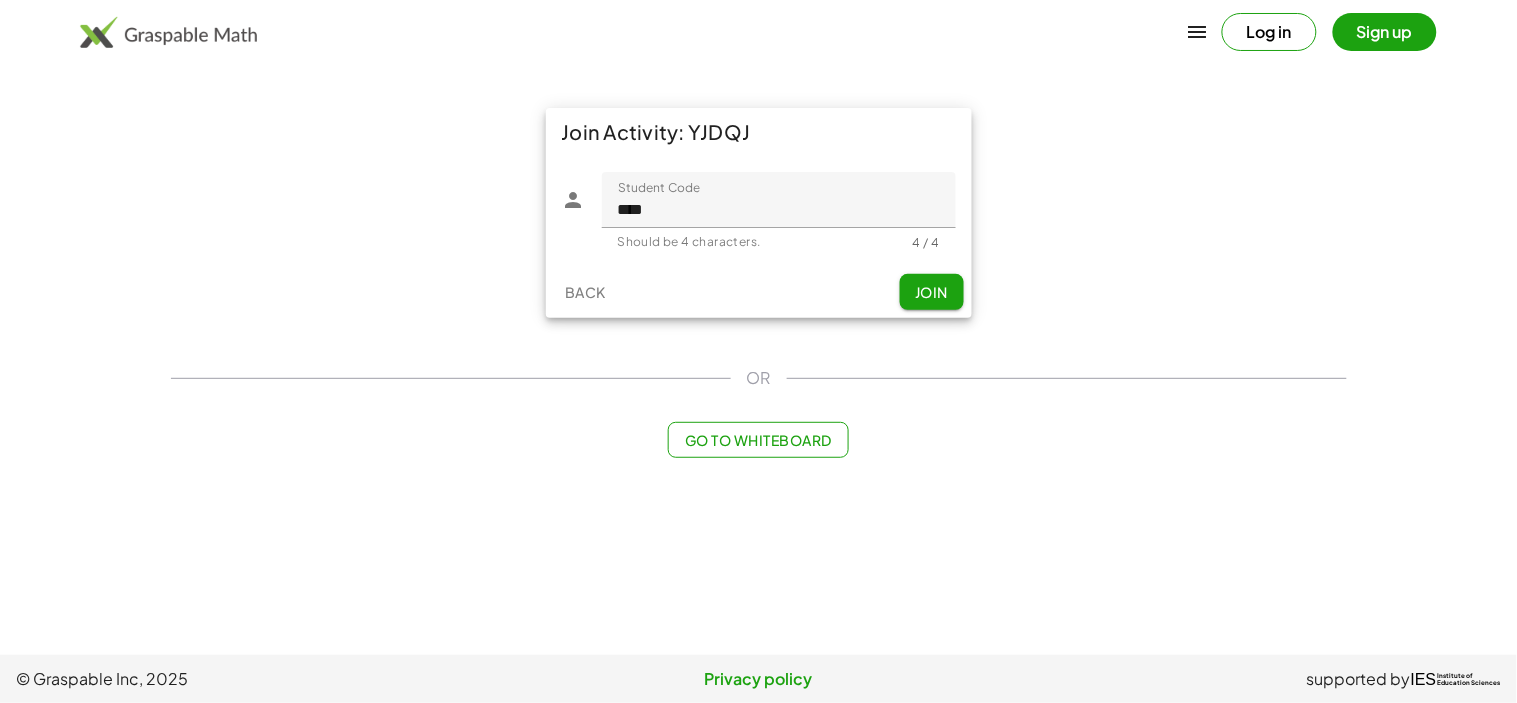 click on "Join Activity: YJDQJ Student Code Student Code **** Should be 4 characters. 4 / 4 Back  Join" at bounding box center [759, 213] 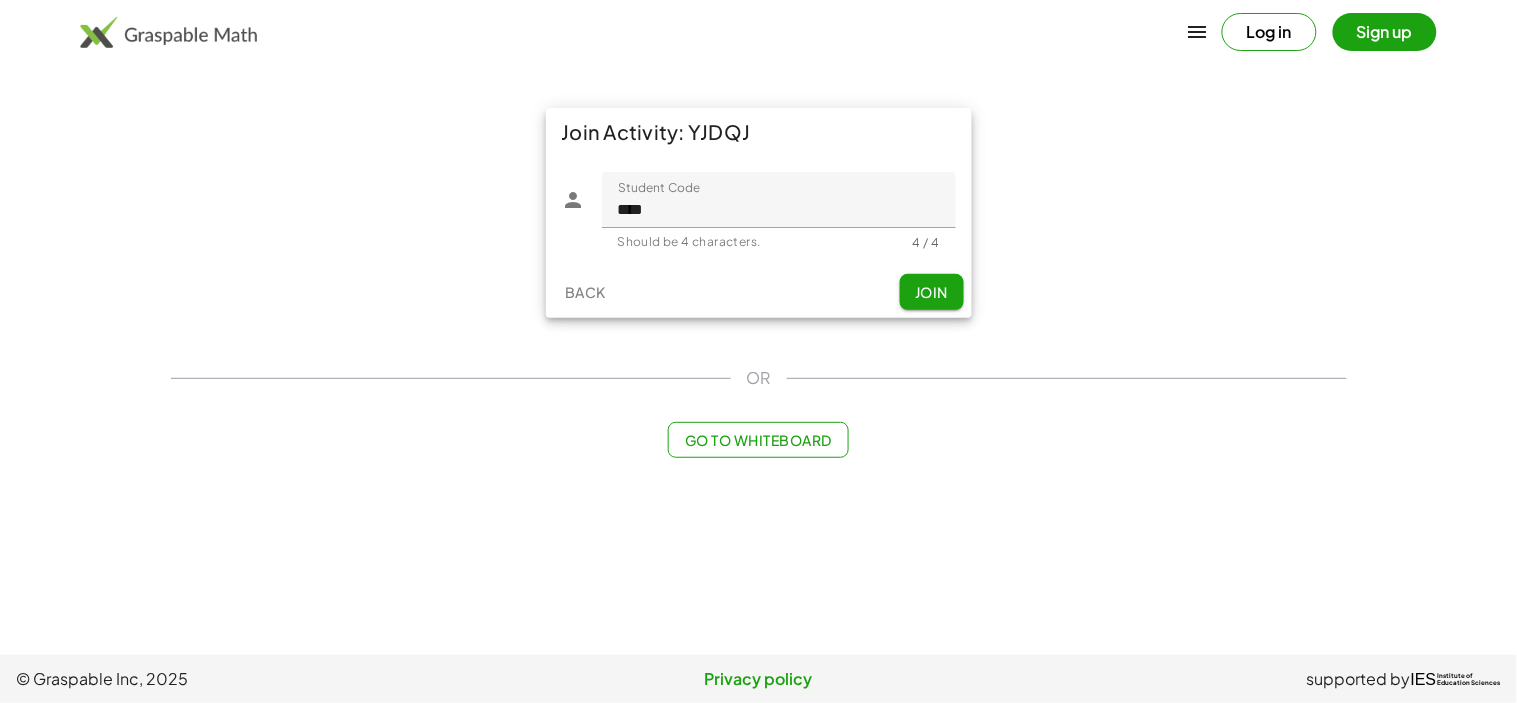 click on "Join" 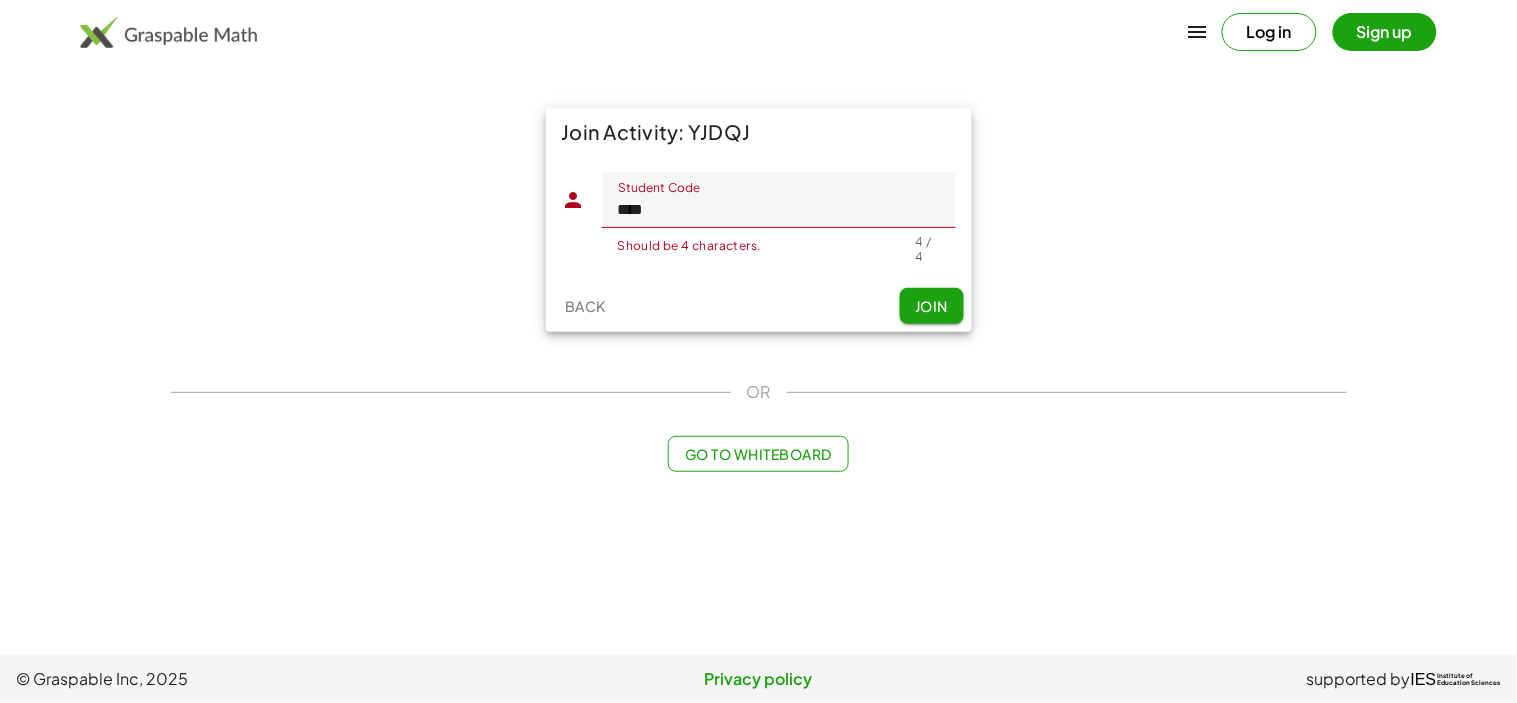 click on "Student Code Student Code **** Should be 4 characters. This code could not be found. Check with your teacher. 4 / 4" 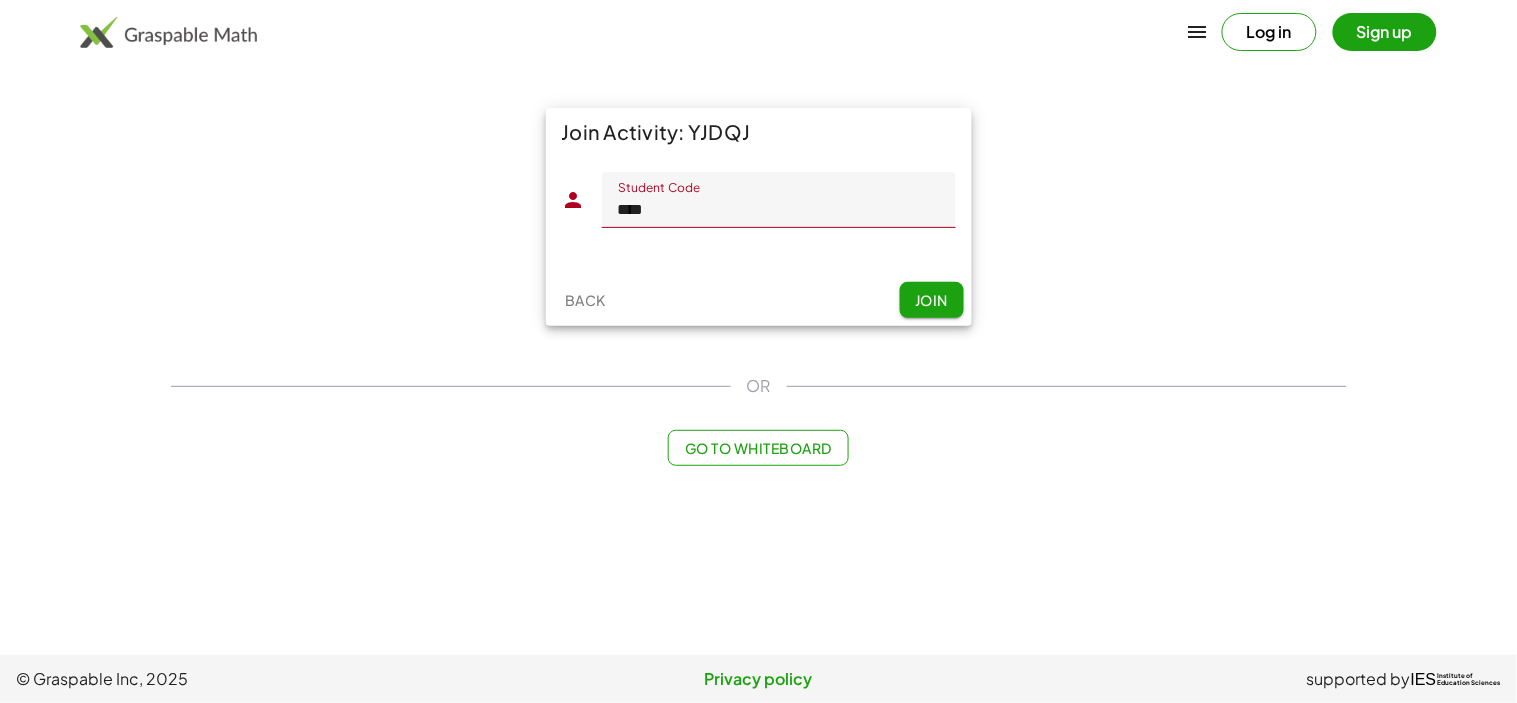 click on "Back  Join" 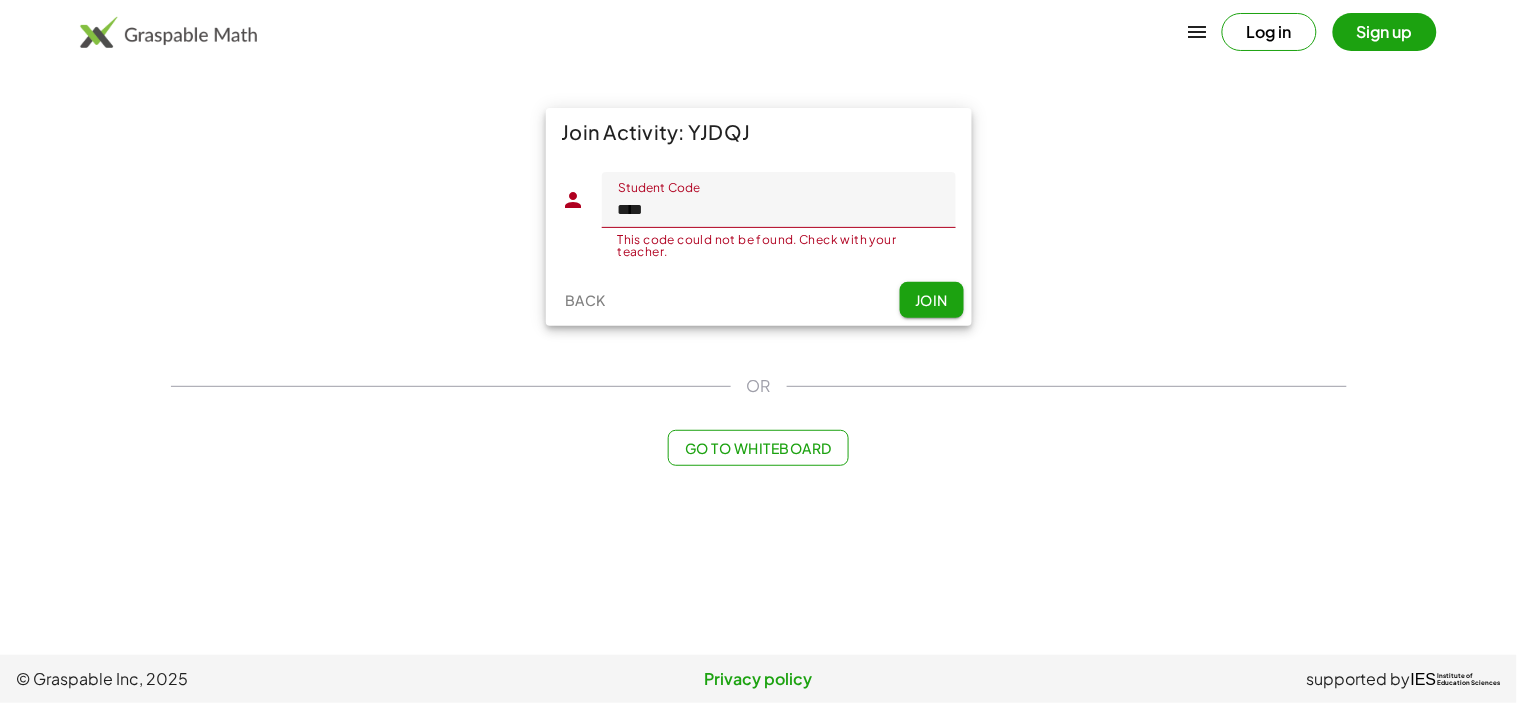 click on "Back  Join" 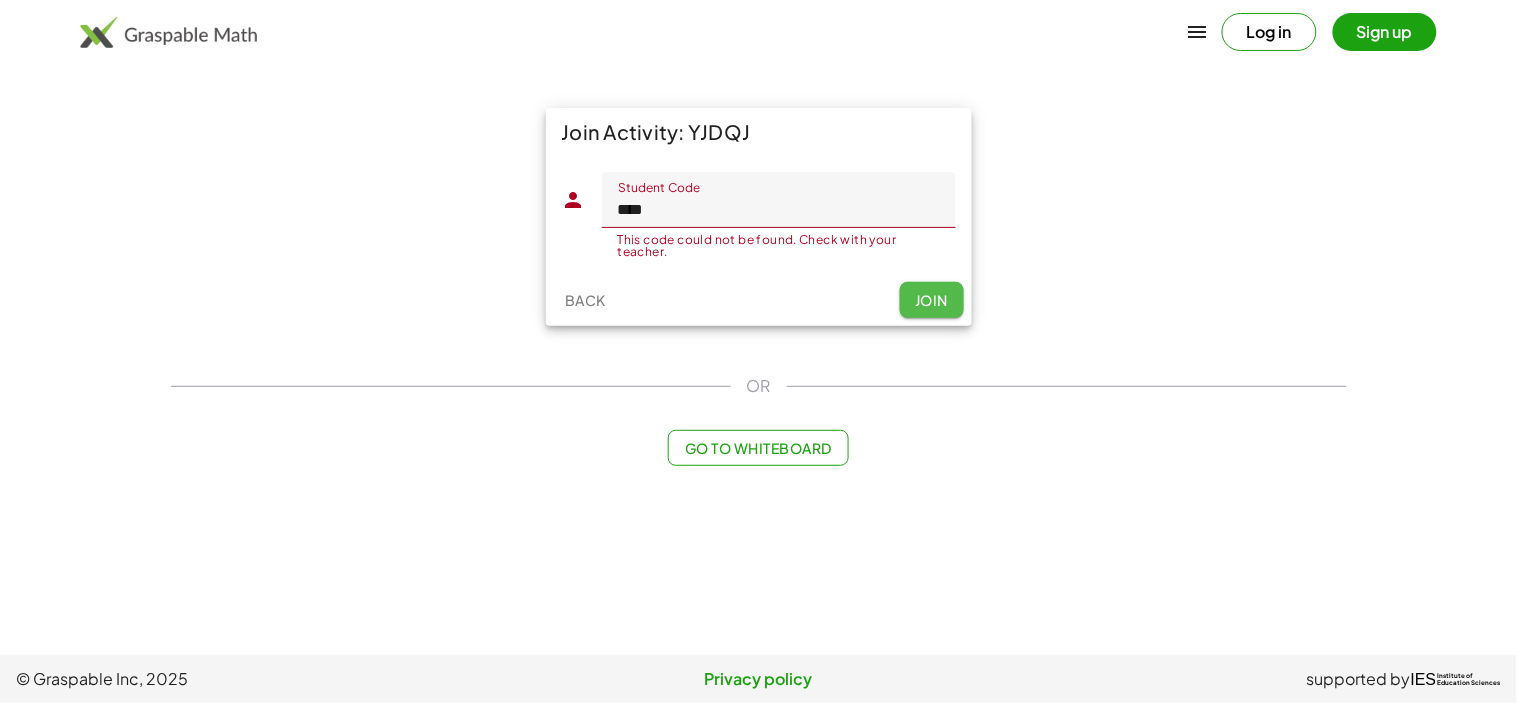 click on "Join" 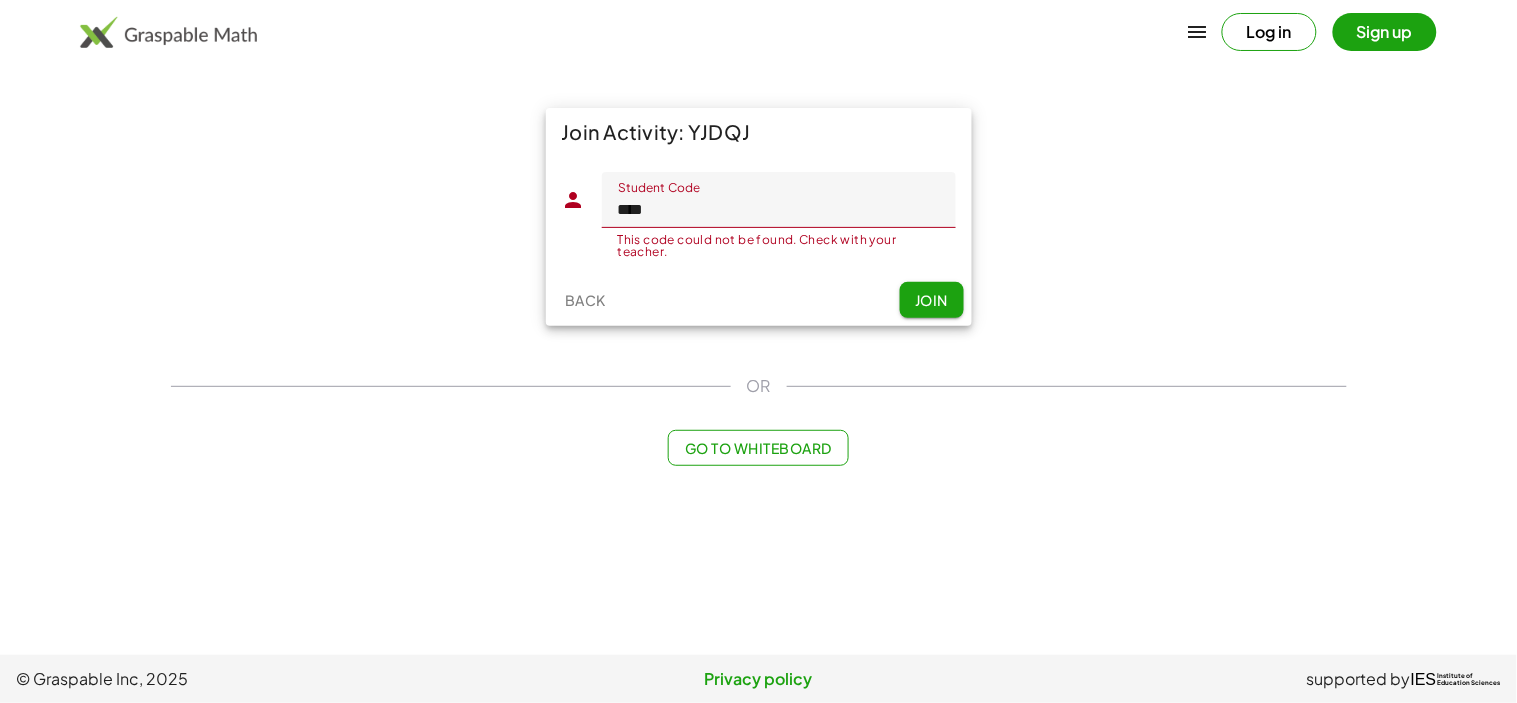 click on "Join" 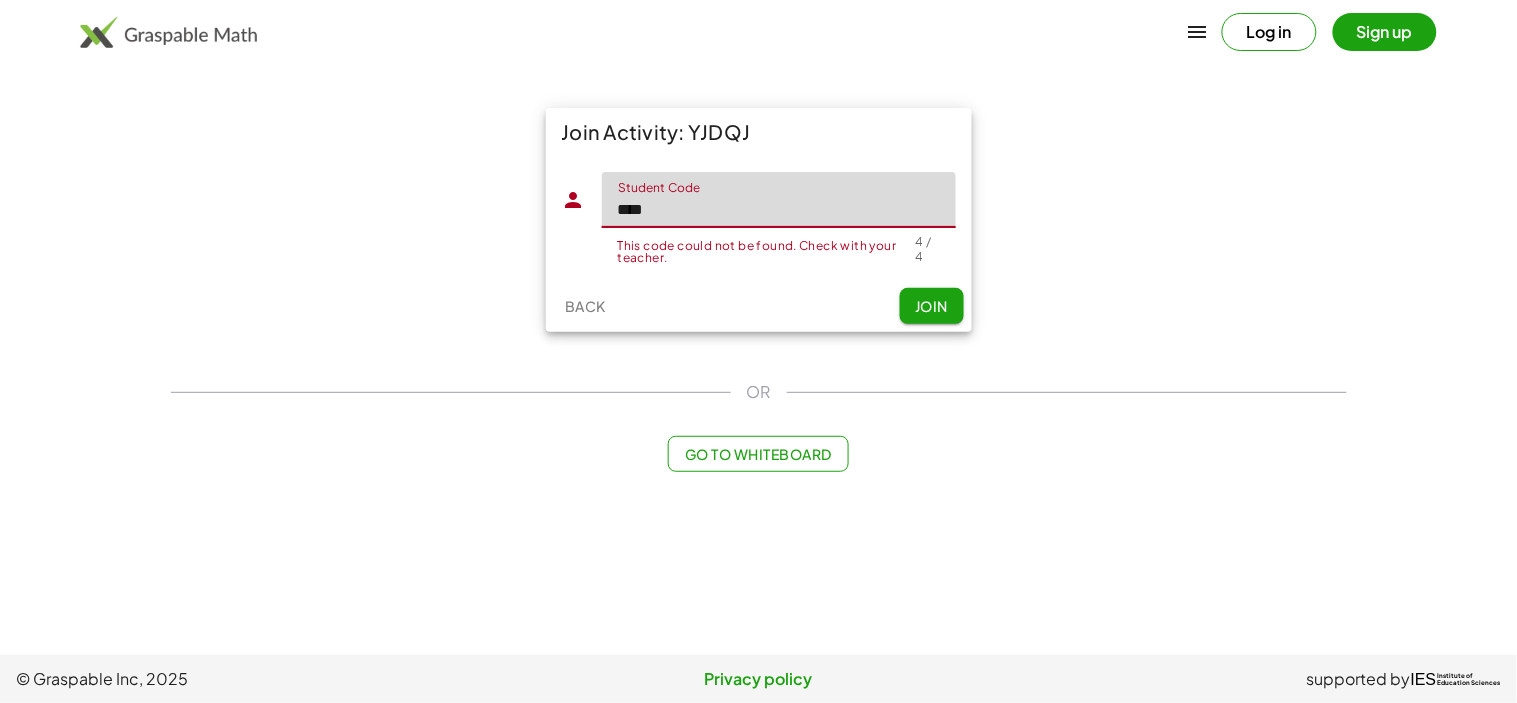 click on "****" 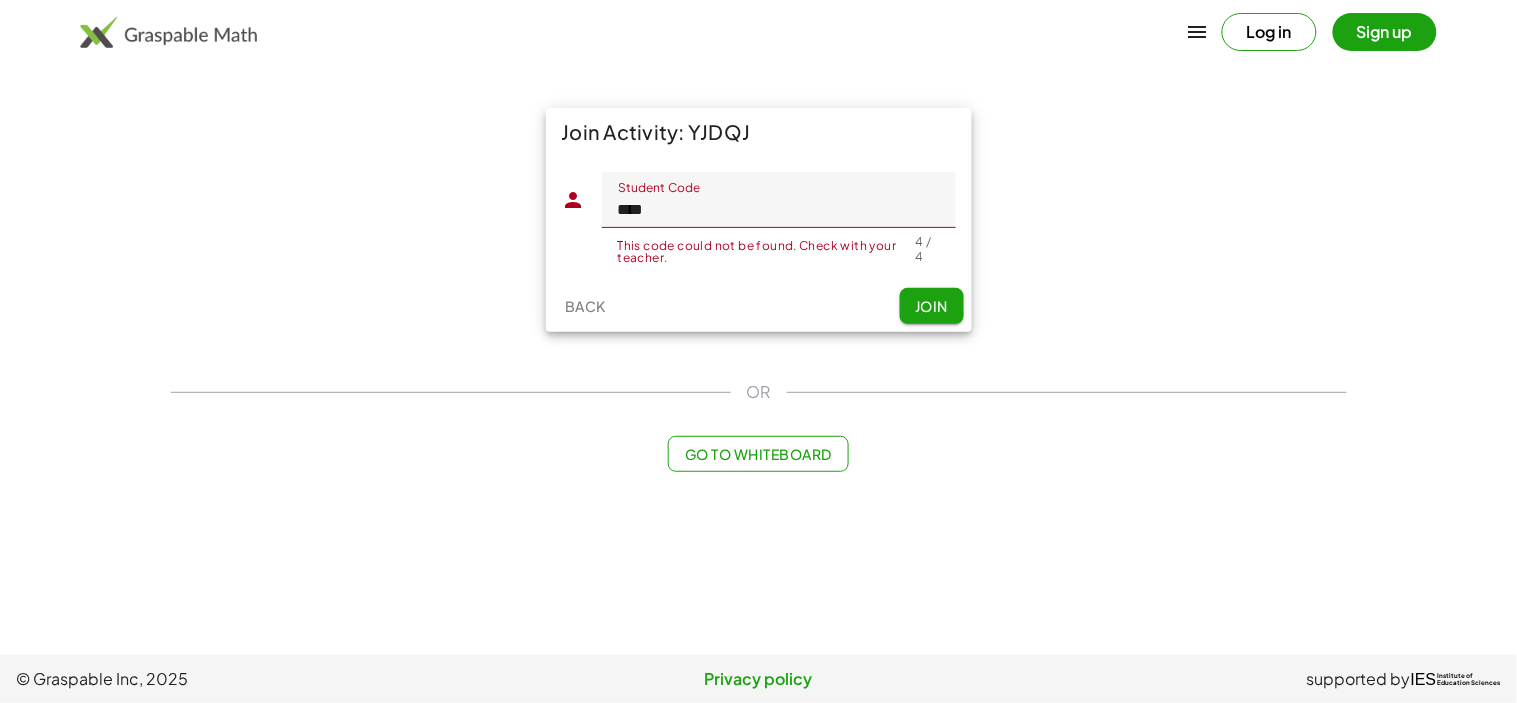 click on "Join" 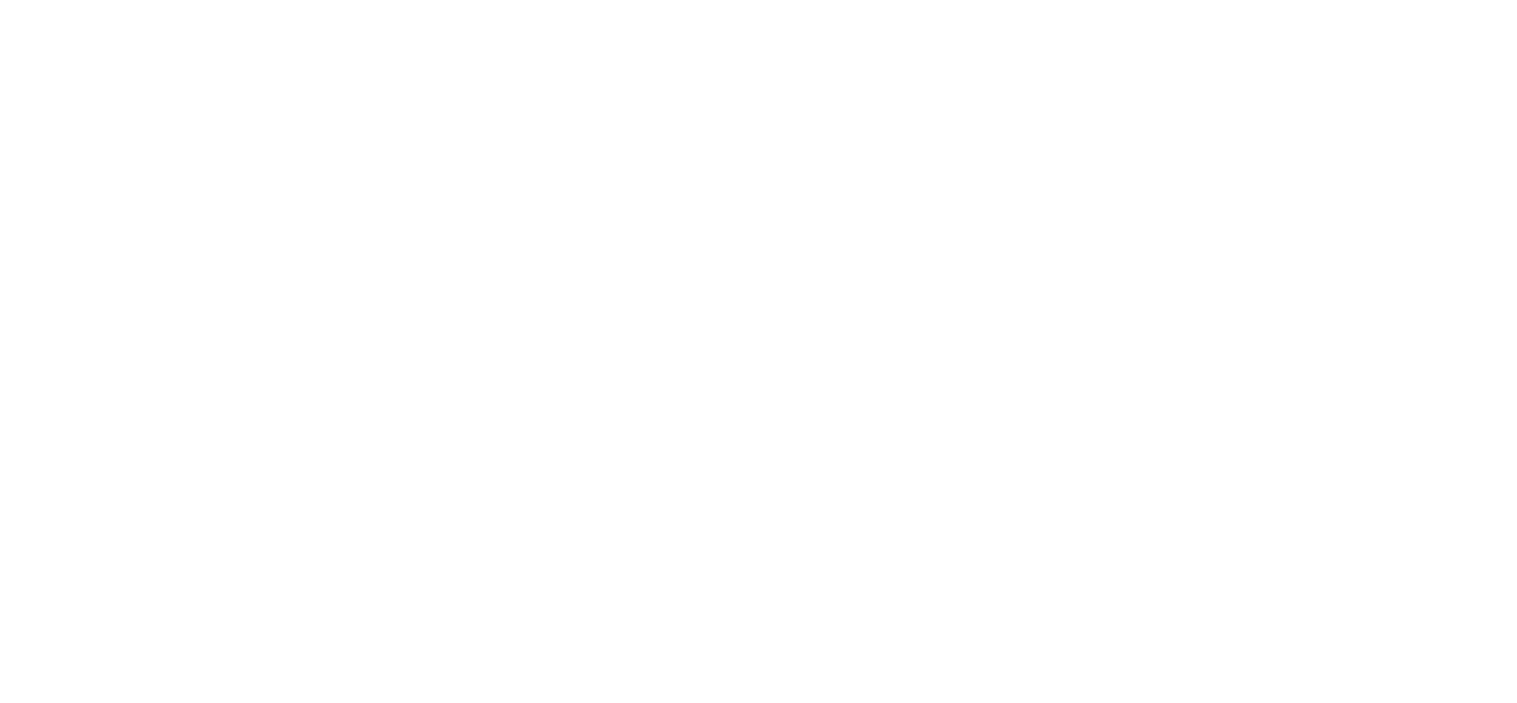 scroll, scrollTop: 0, scrollLeft: 0, axis: both 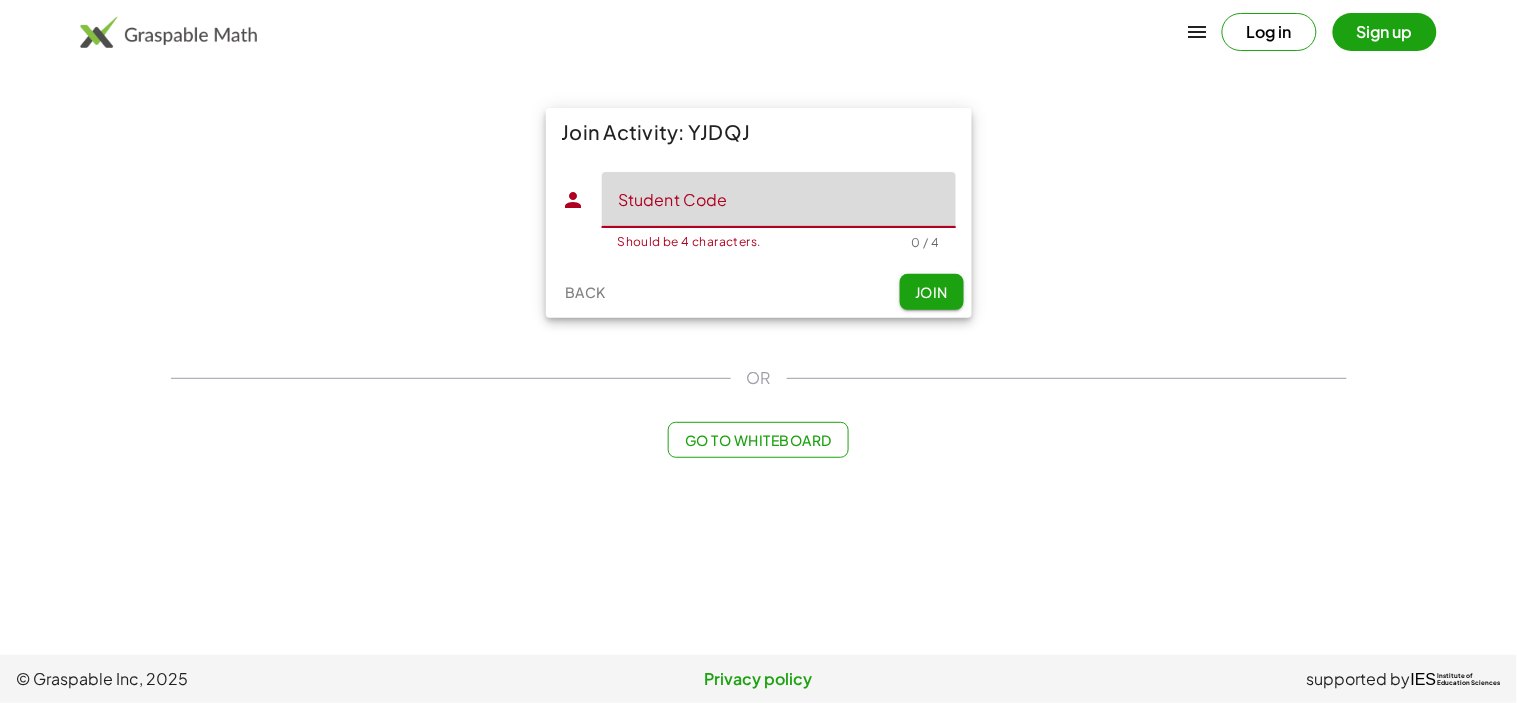 click on "Student Code" 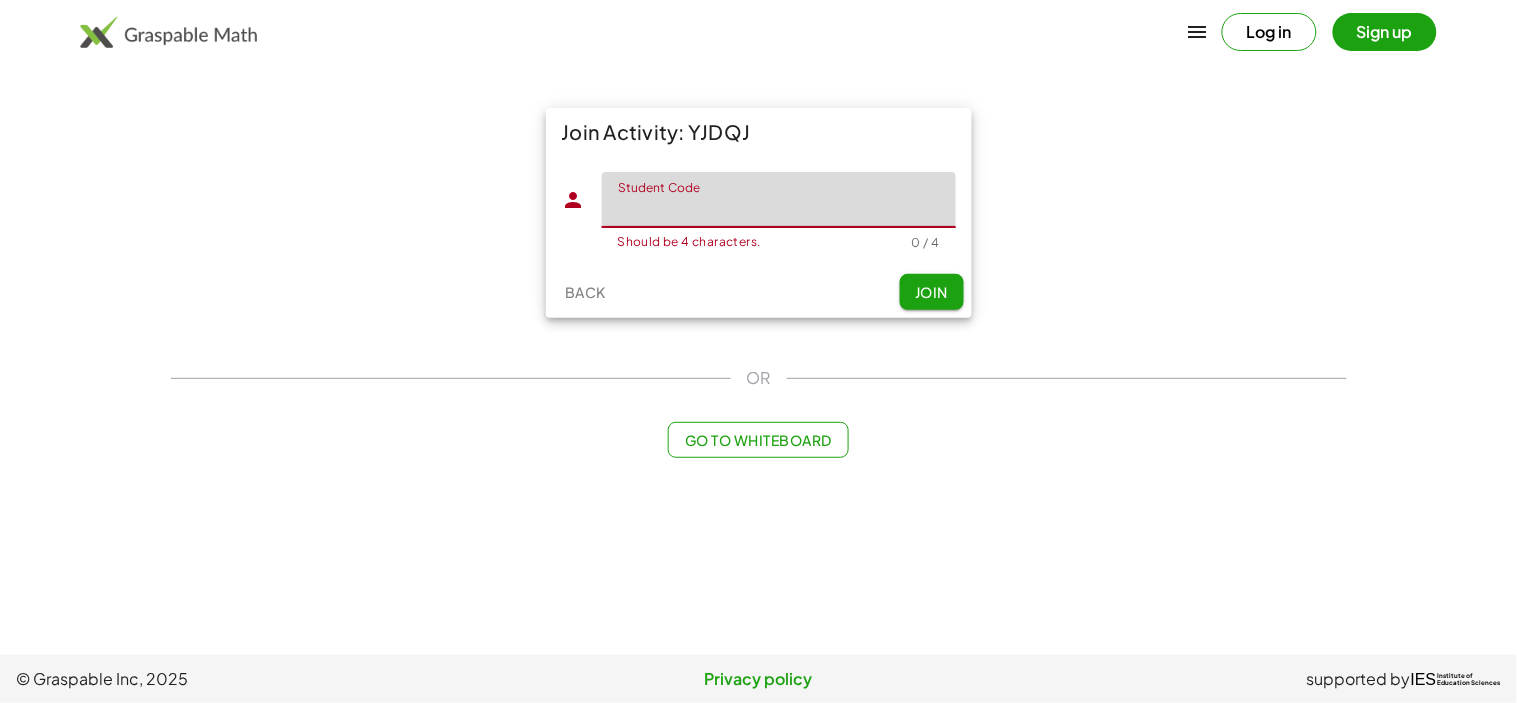 type on "****" 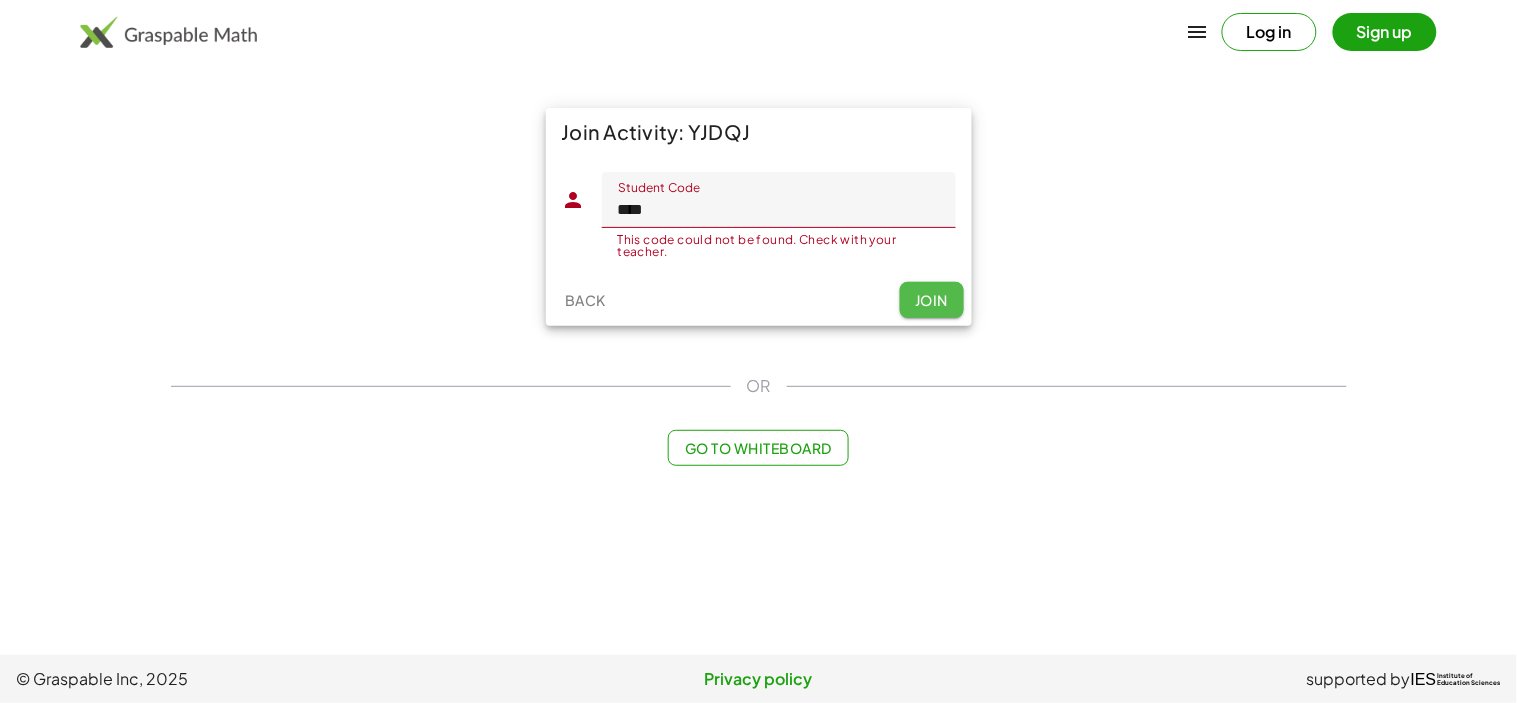 click on "Join" 